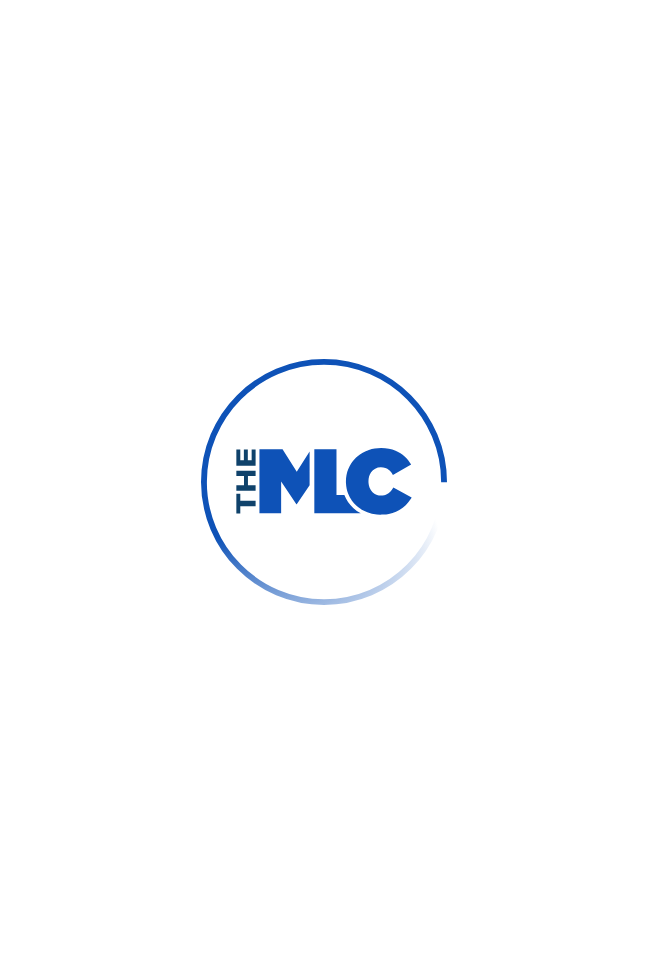 scroll, scrollTop: 0, scrollLeft: 0, axis: both 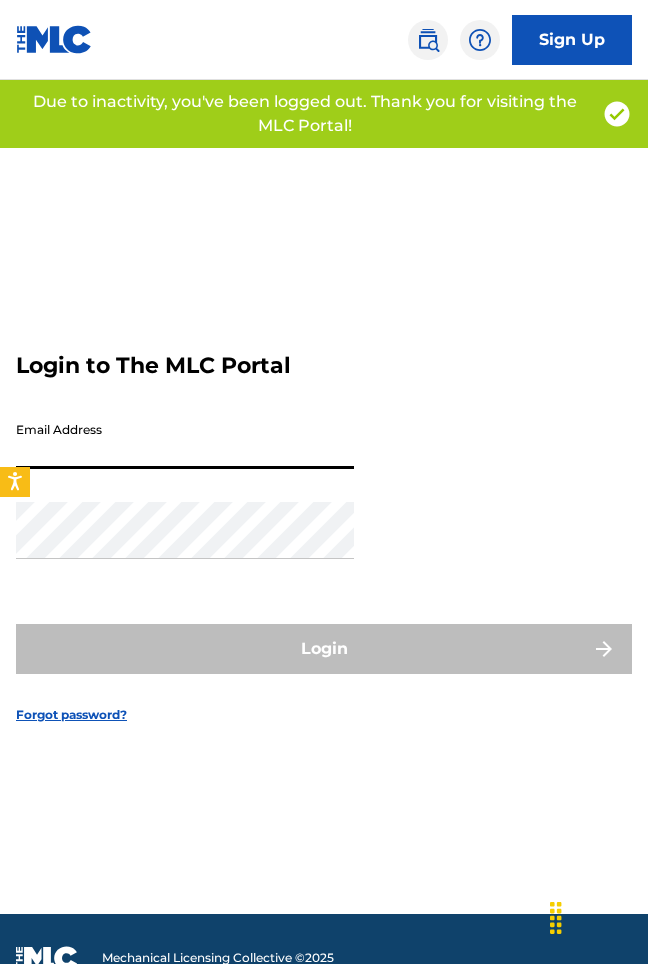type on "info@[DOMAIN].com" 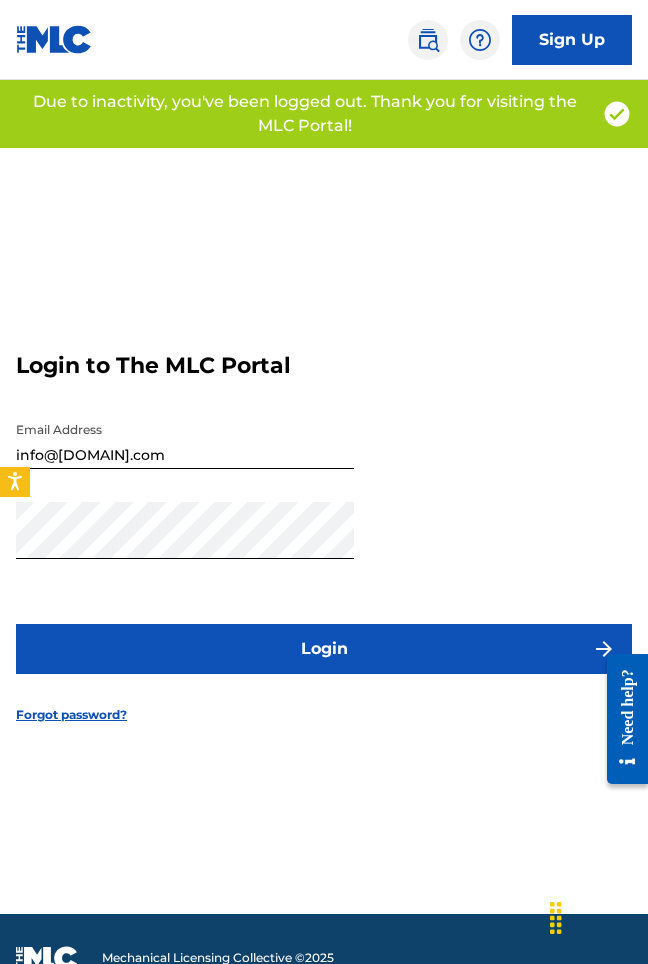 click on "Login" at bounding box center (324, 649) 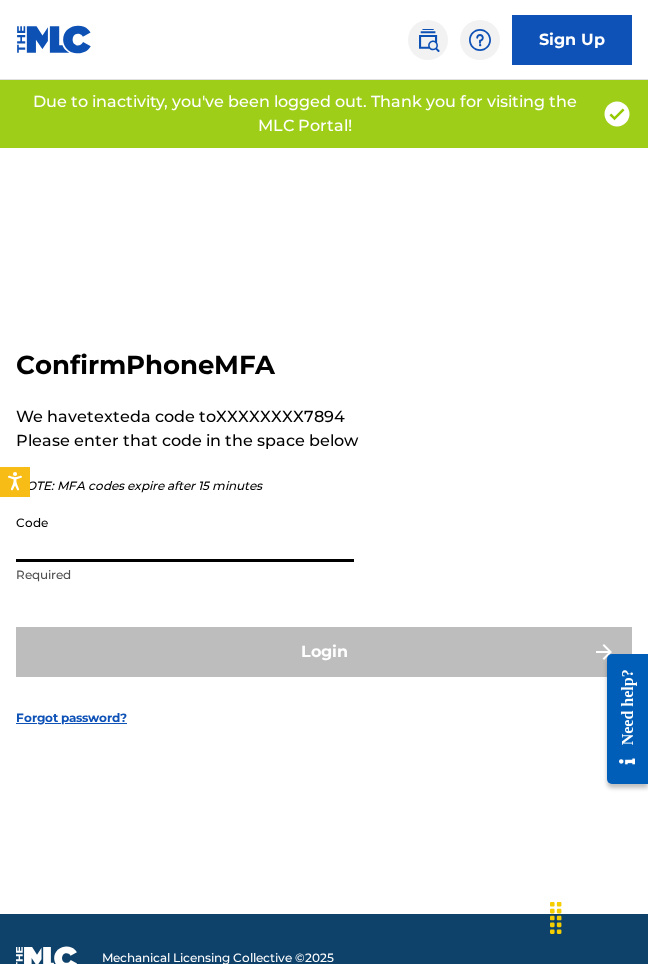 click on "Code" at bounding box center [185, 533] 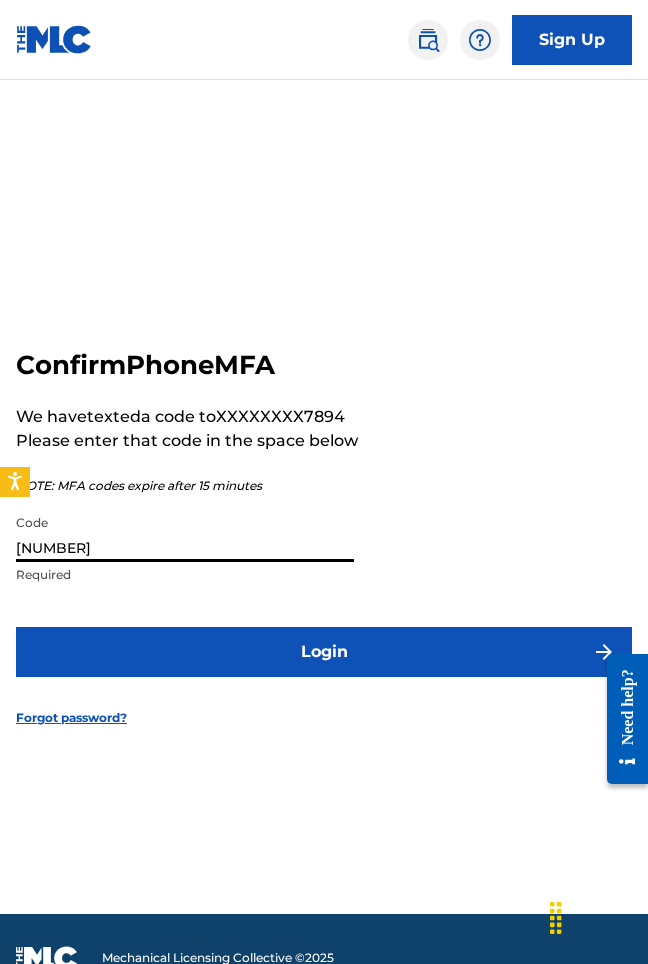type on "[NUMBER]" 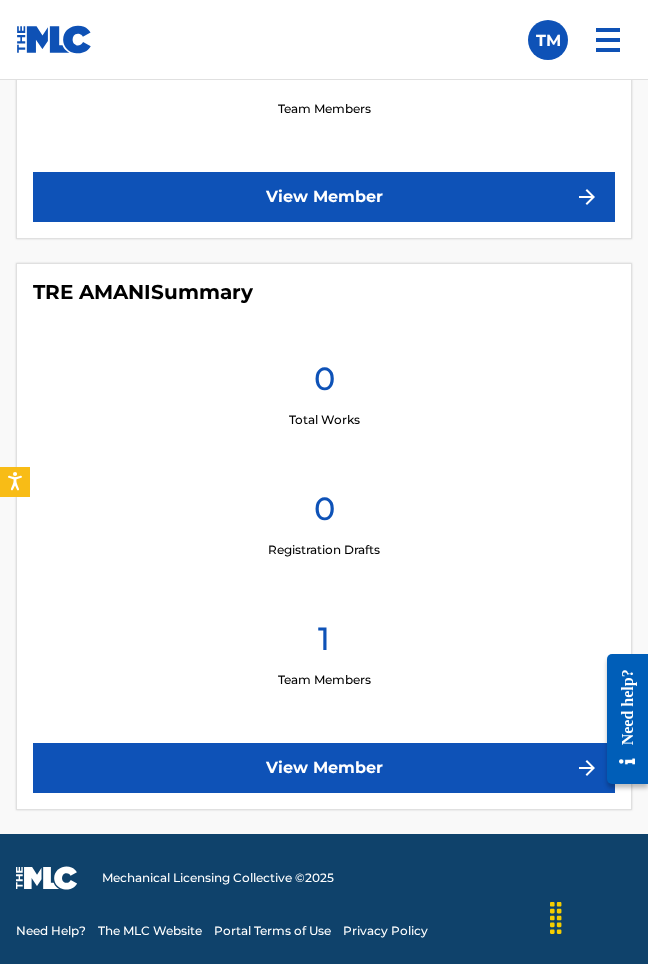scroll, scrollTop: 710, scrollLeft: 0, axis: vertical 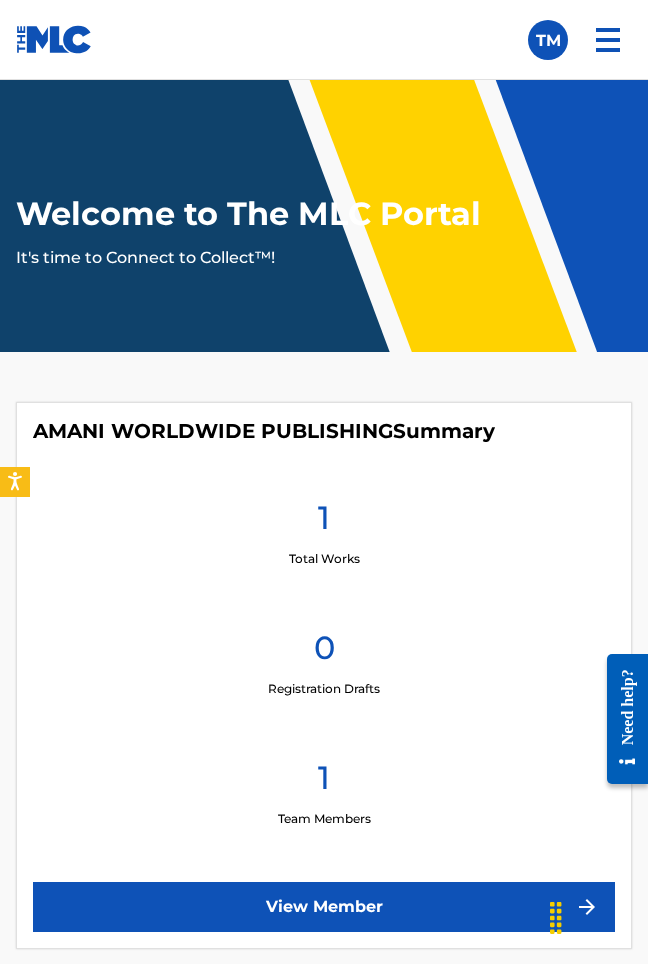 click at bounding box center (608, 40) 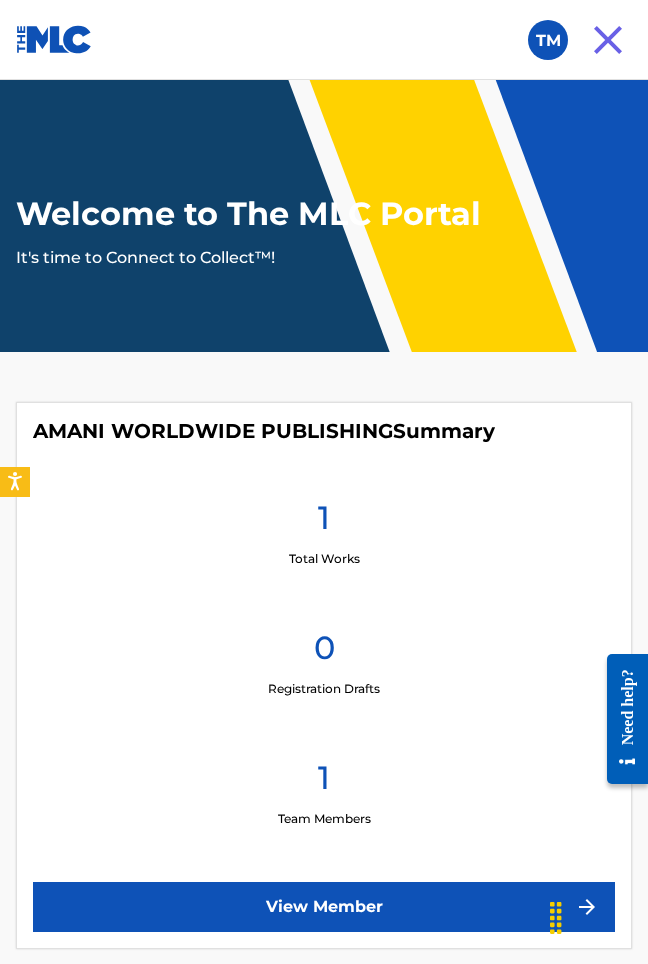 click at bounding box center (608, 40) 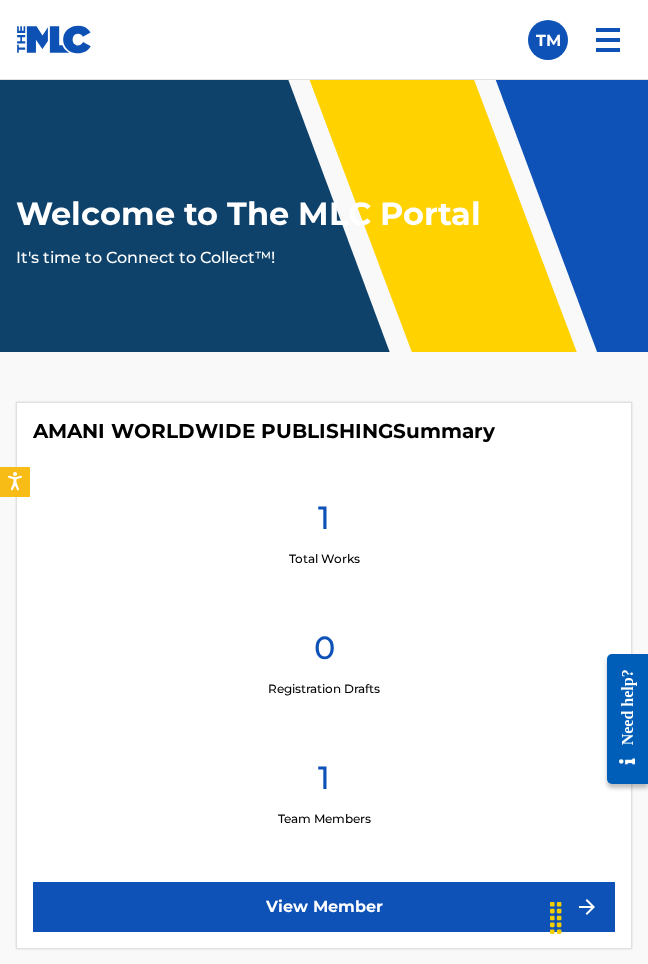 click on "Welcome to The MLC Portal It's time to Connect to Collect™!" at bounding box center [324, 216] 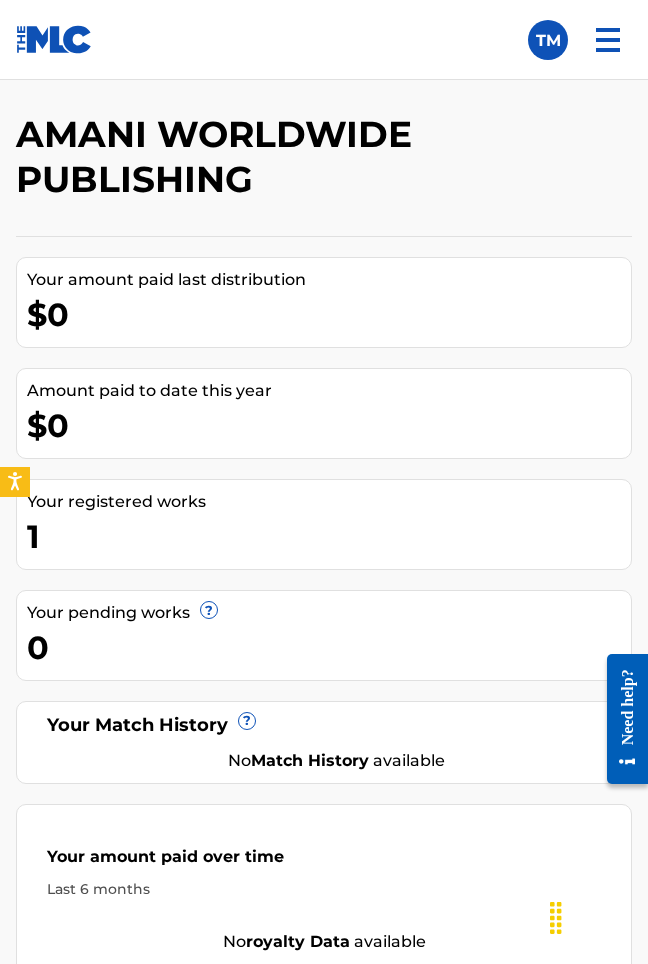 scroll, scrollTop: 1045, scrollLeft: 0, axis: vertical 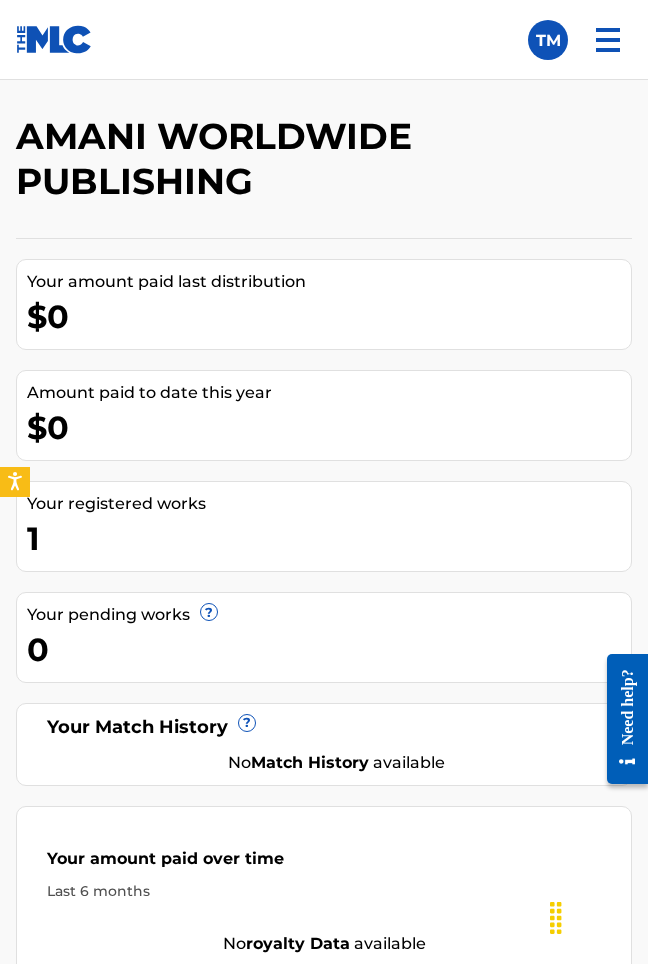 click on "Your registered works" at bounding box center [329, 504] 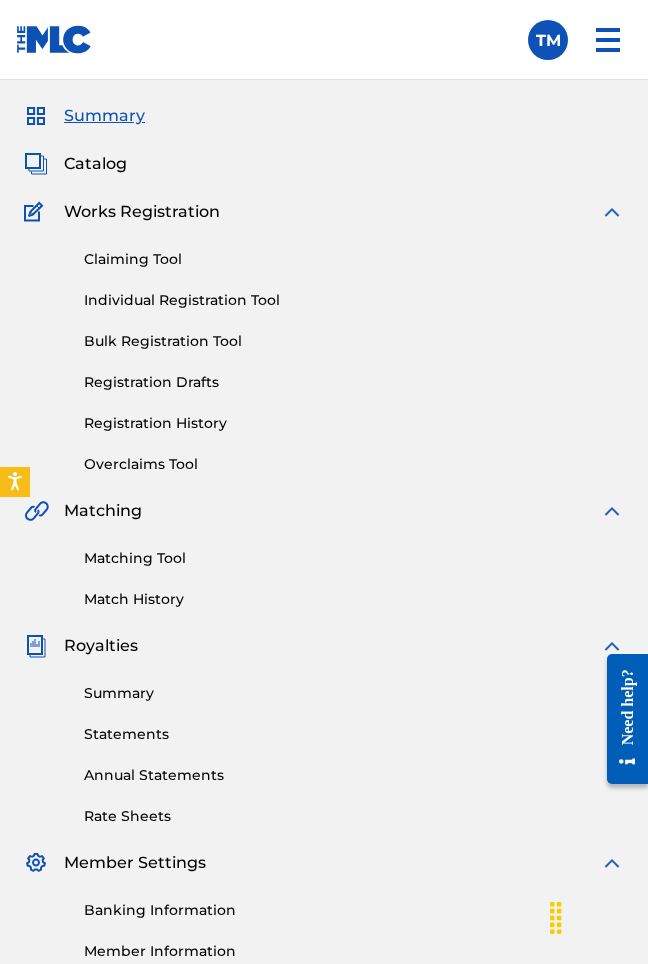 scroll, scrollTop: 0, scrollLeft: 0, axis: both 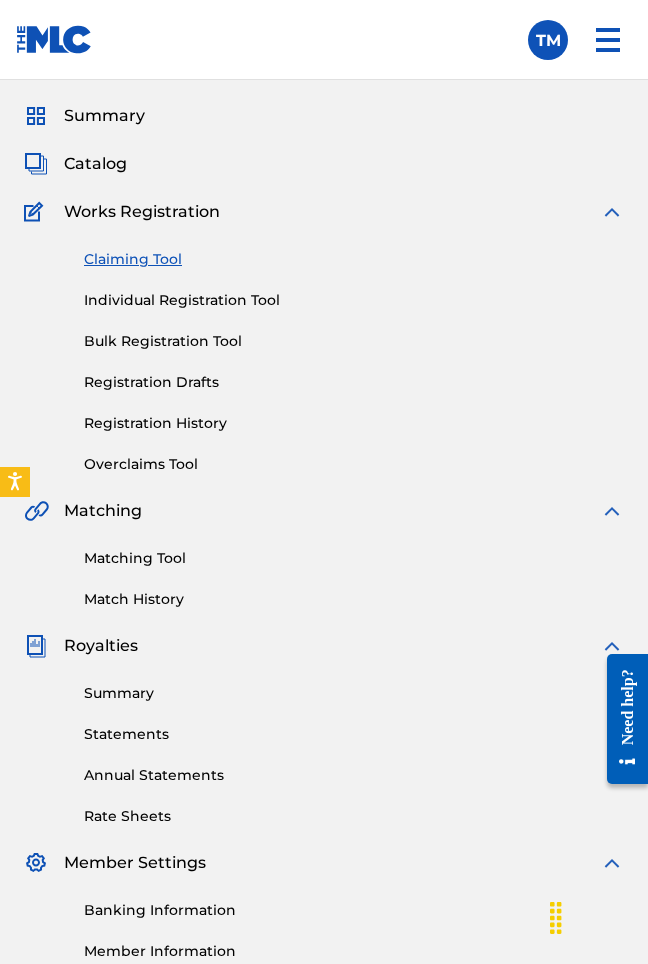 click on "Registration History" at bounding box center (354, 423) 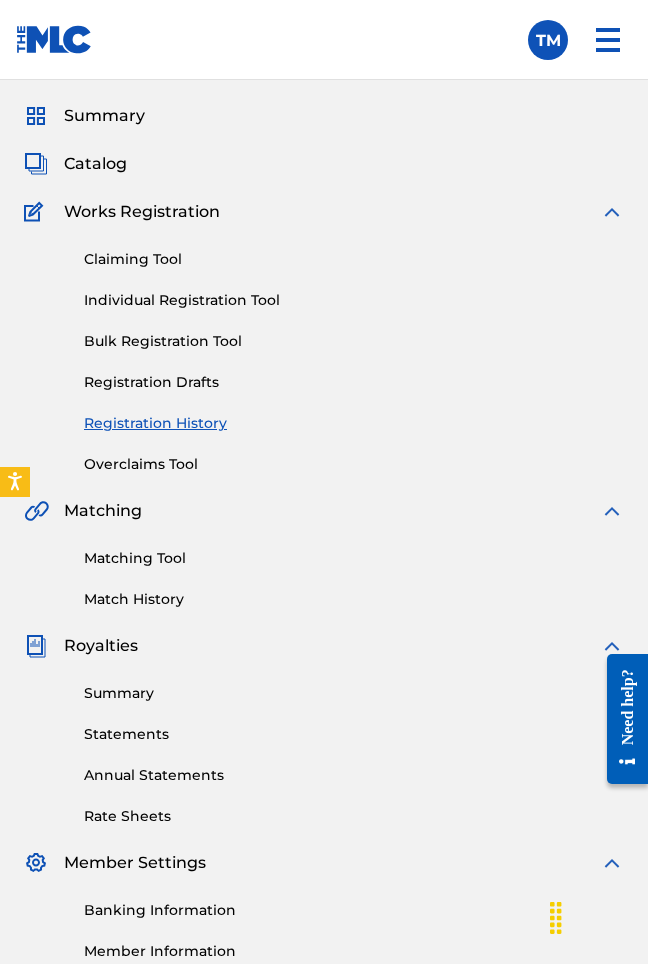 scroll, scrollTop: 0, scrollLeft: 0, axis: both 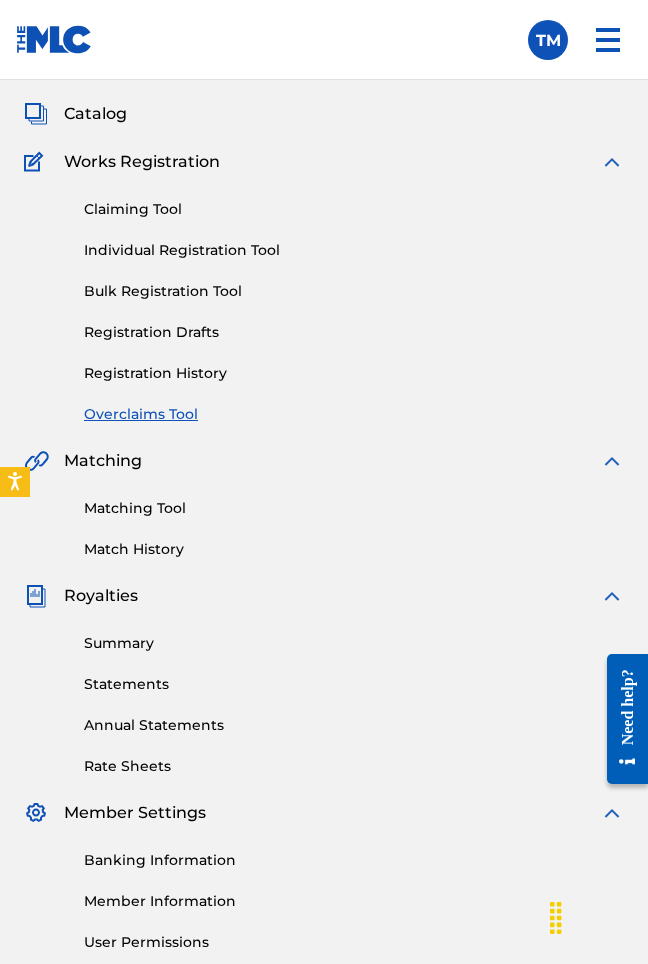 click on "Annual Statements" at bounding box center [354, 725] 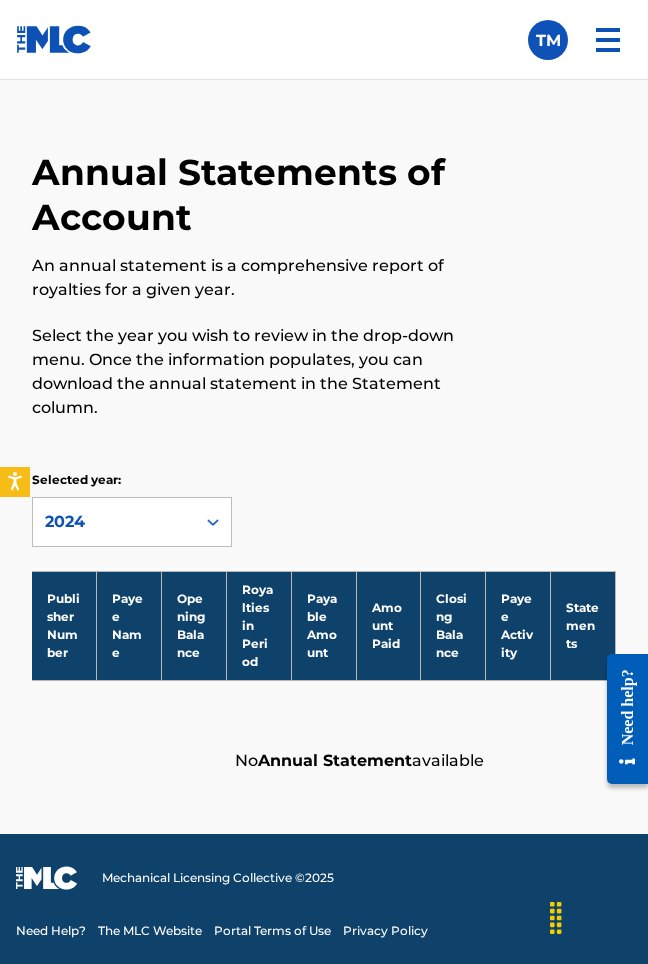 scroll, scrollTop: 1059, scrollLeft: 0, axis: vertical 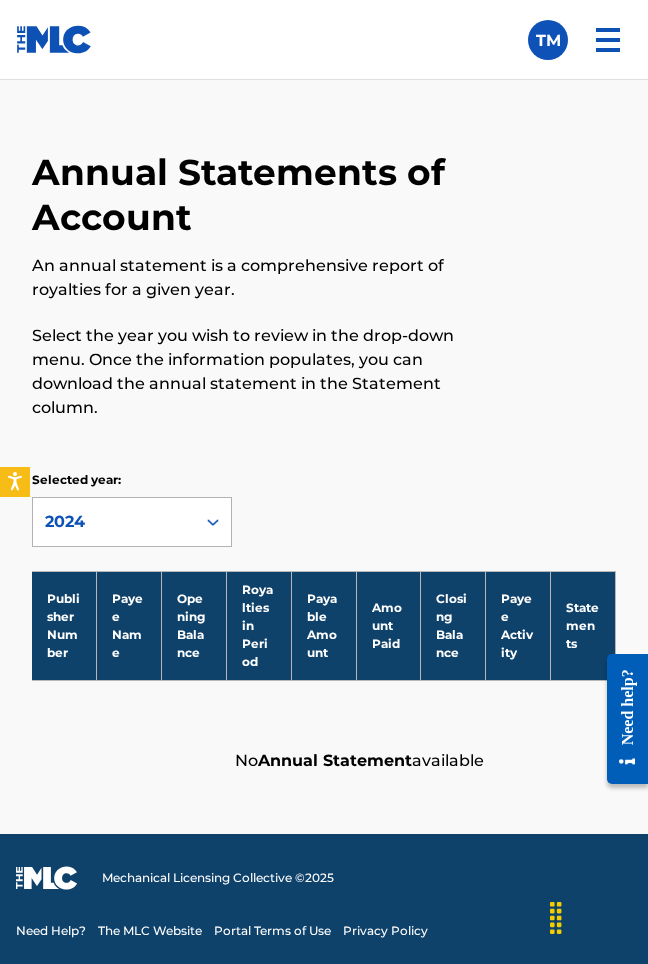 click on "2024" at bounding box center [114, 522] 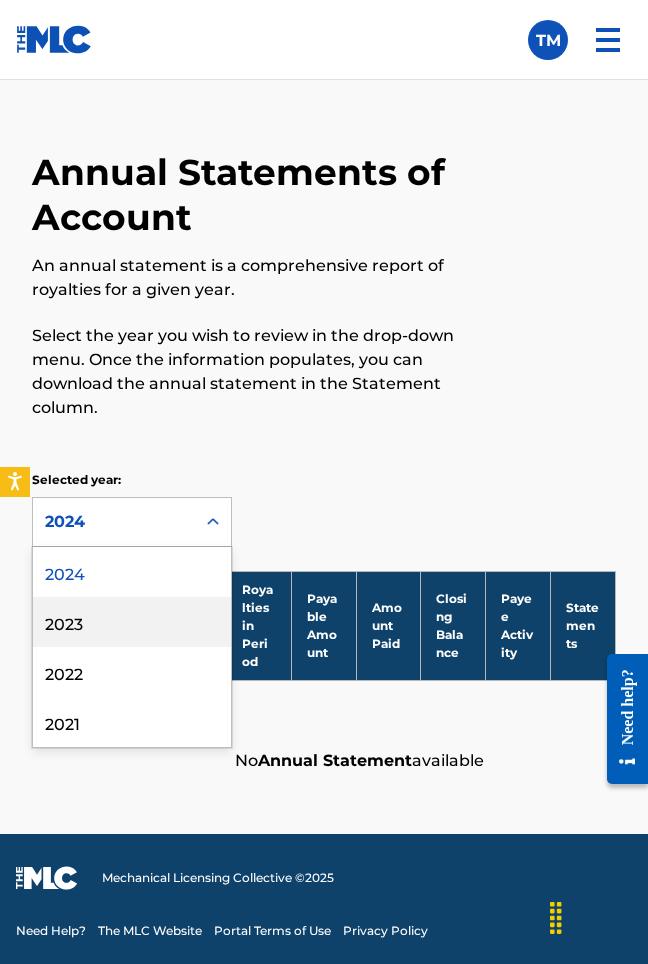click on "2023" at bounding box center [132, 622] 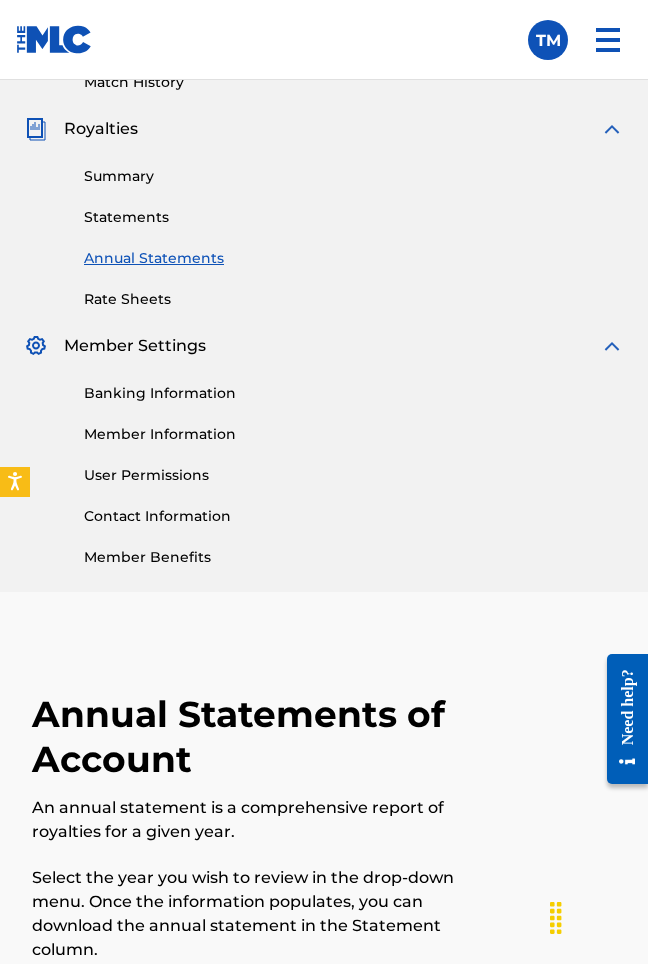 scroll, scrollTop: 516, scrollLeft: 0, axis: vertical 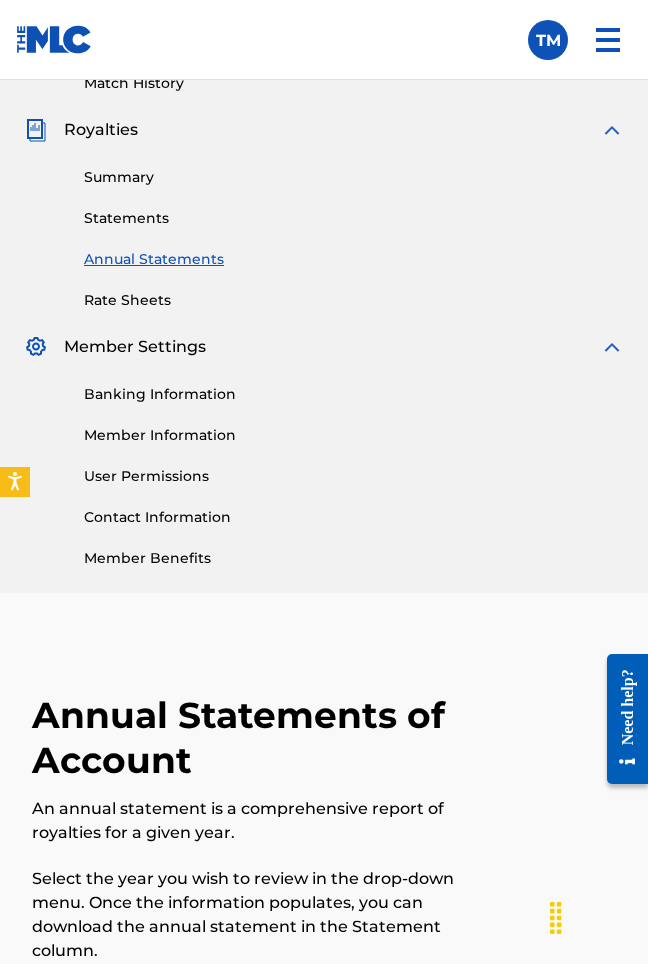 click on "Statements" at bounding box center [354, 218] 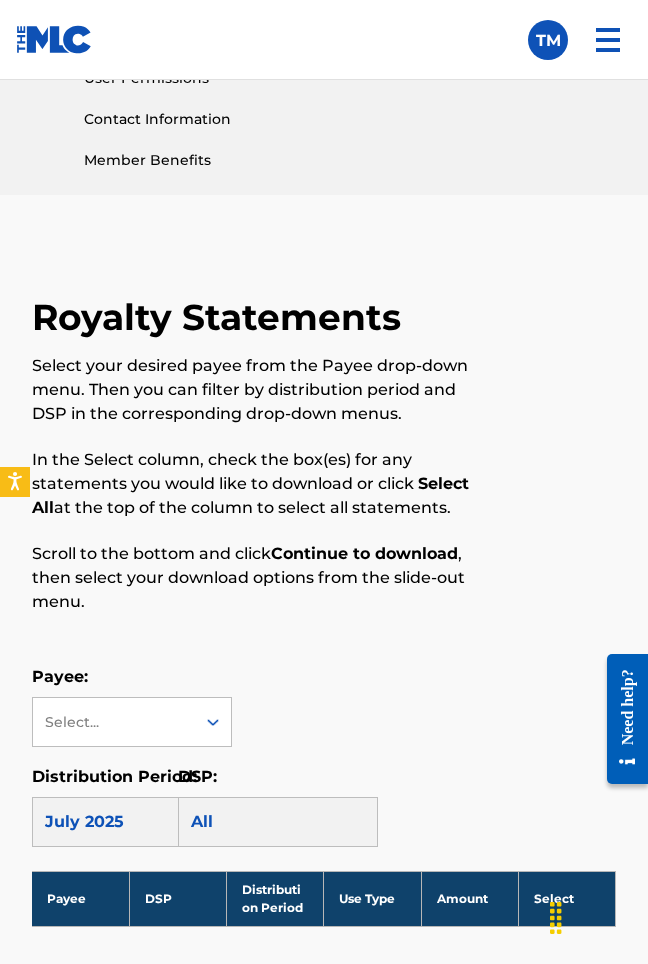 scroll, scrollTop: 922, scrollLeft: 0, axis: vertical 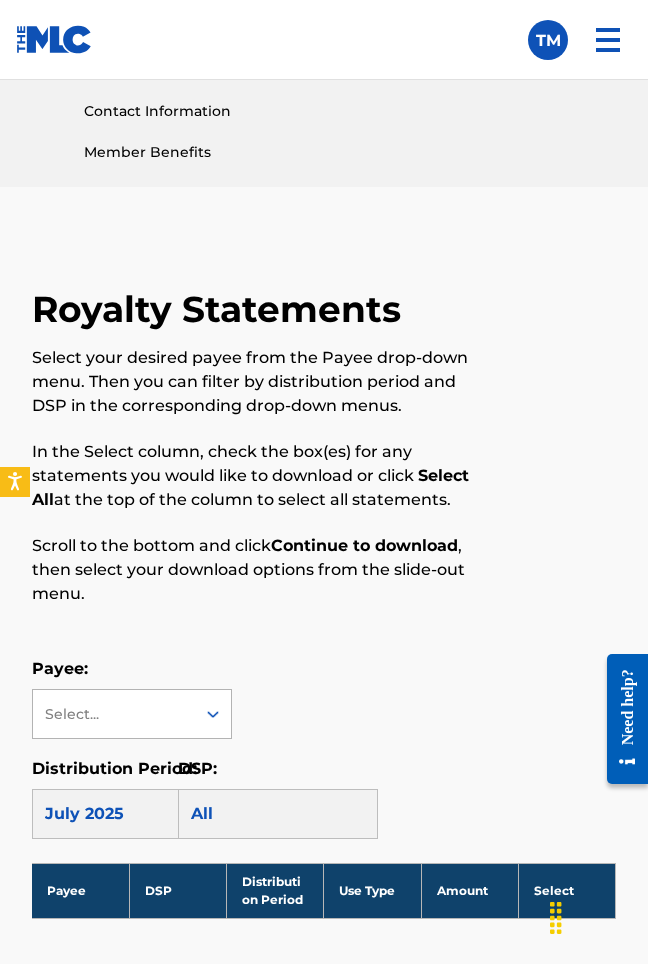 click at bounding box center (213, 714) 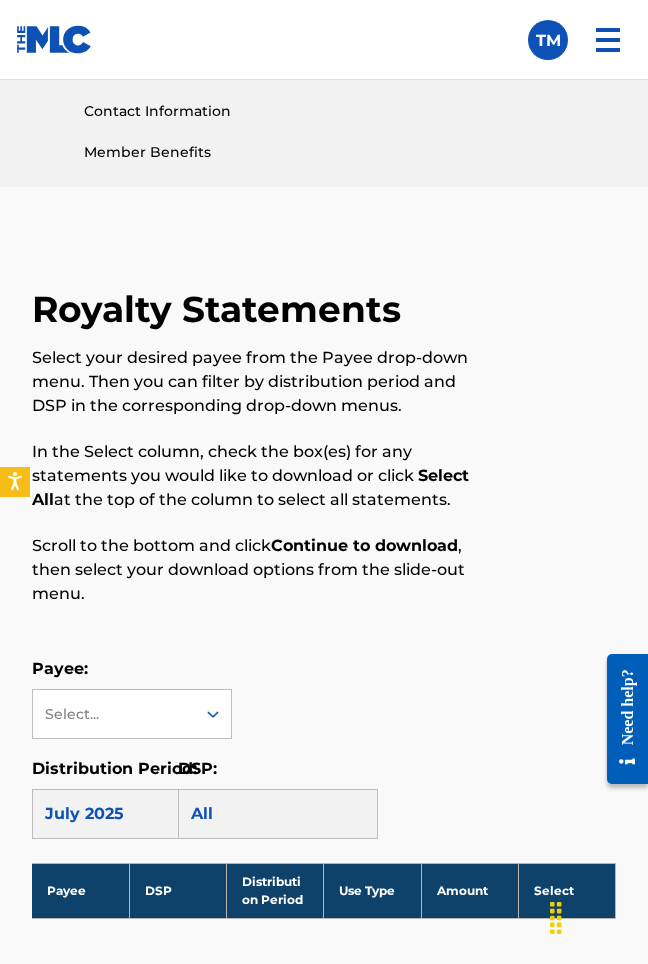 click on "Royalty Statements Select your desired payee from the Payee drop-down menu. Then you can filter by distribution period and DSP in the corresponding drop-down menus. In the Select column, check the box(es) for any statements you would like to download or click    Select All   at the top of the column to select all statements. Scroll to the bottom and click  Continue to download , then select your download options from the slide-out menu. Payee: Select... Distribution Period: [MONTH] [YEAR] DSP: All Payee DSP Distribution Period Use Type Amount Select Please select a payee to see statements Continue to download" at bounding box center [324, 949] 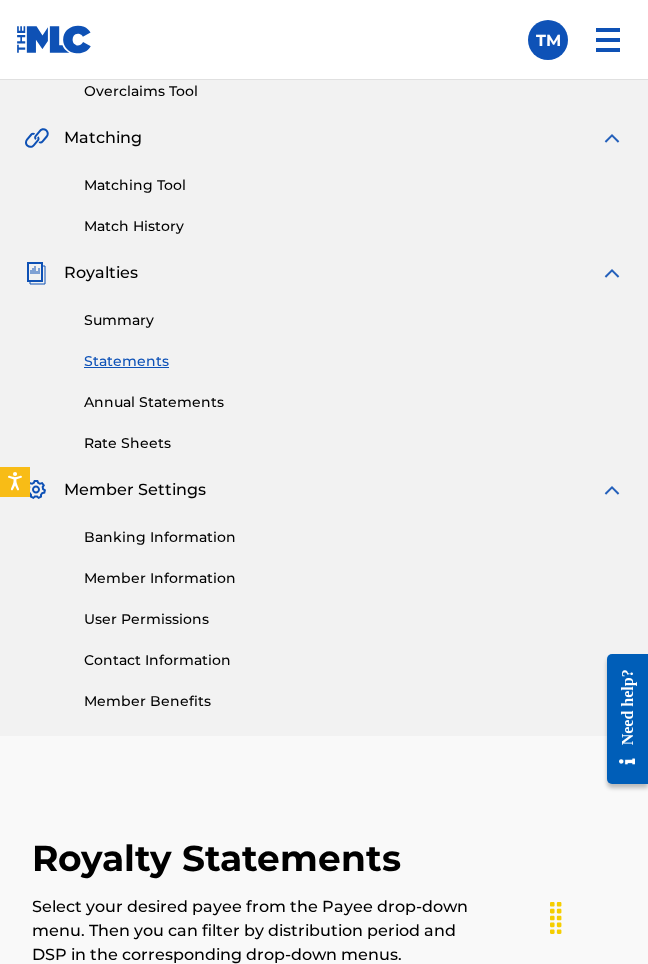 scroll, scrollTop: 256, scrollLeft: 0, axis: vertical 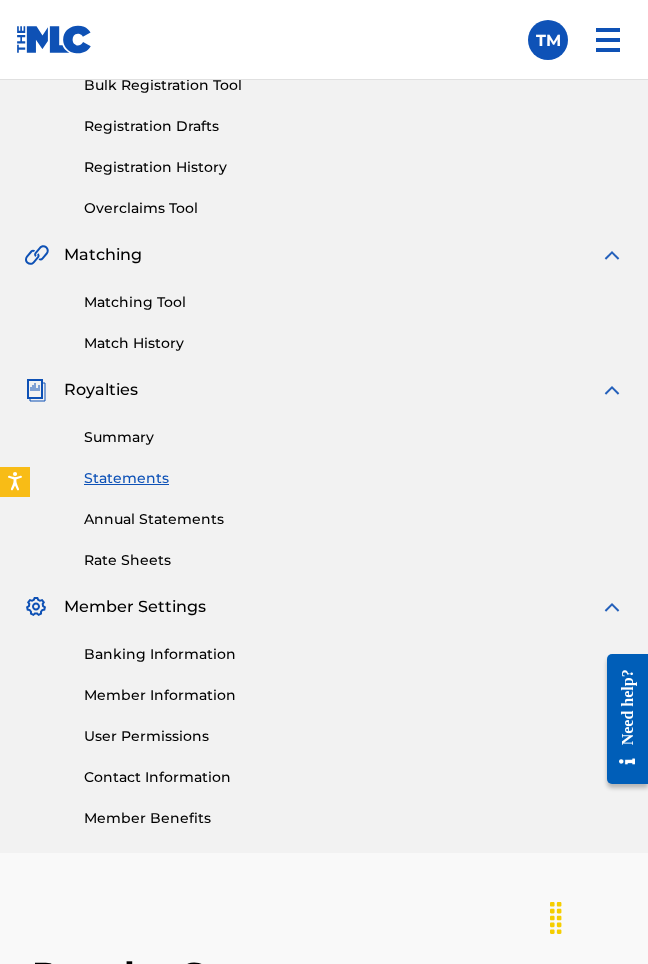 click on "Summary" at bounding box center (354, 437) 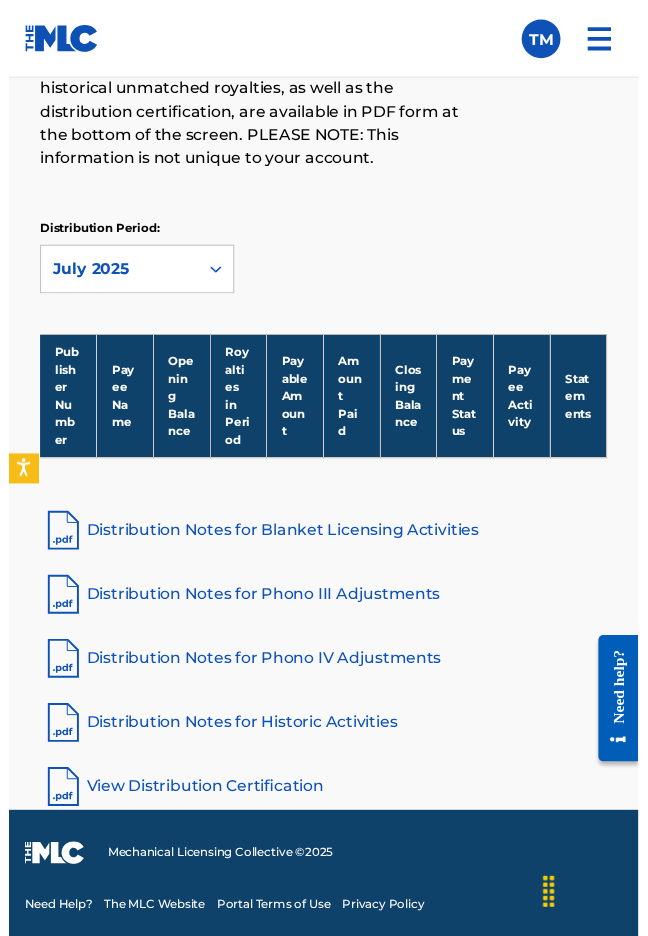 scroll, scrollTop: 1307, scrollLeft: 0, axis: vertical 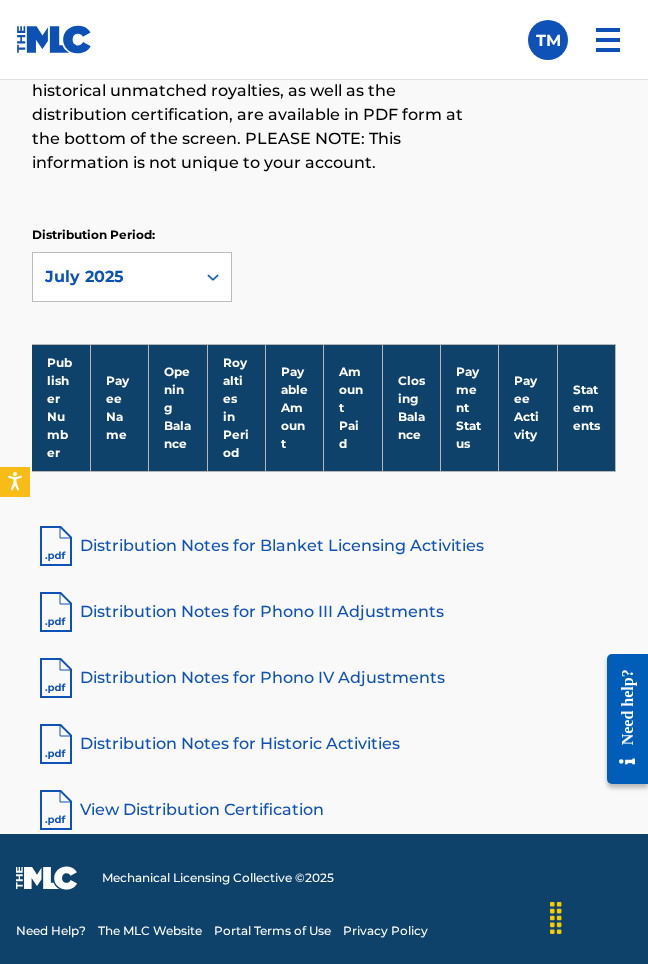 click on "View Distribution Certification" at bounding box center (324, 810) 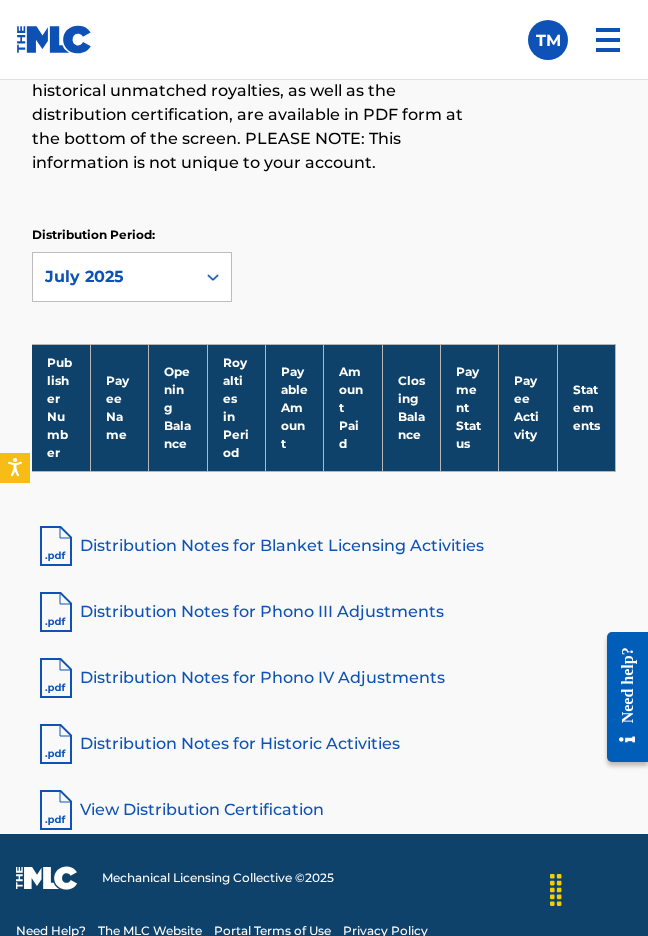 click on "Distribution Notes for Blanket Licensing Activities" at bounding box center (324, 546) 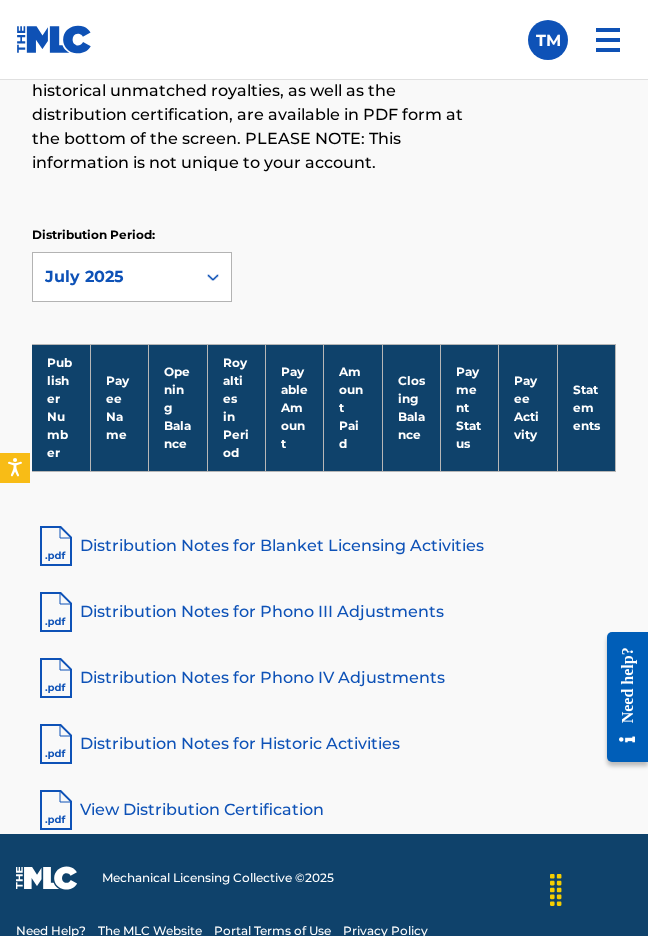click at bounding box center (213, 277) 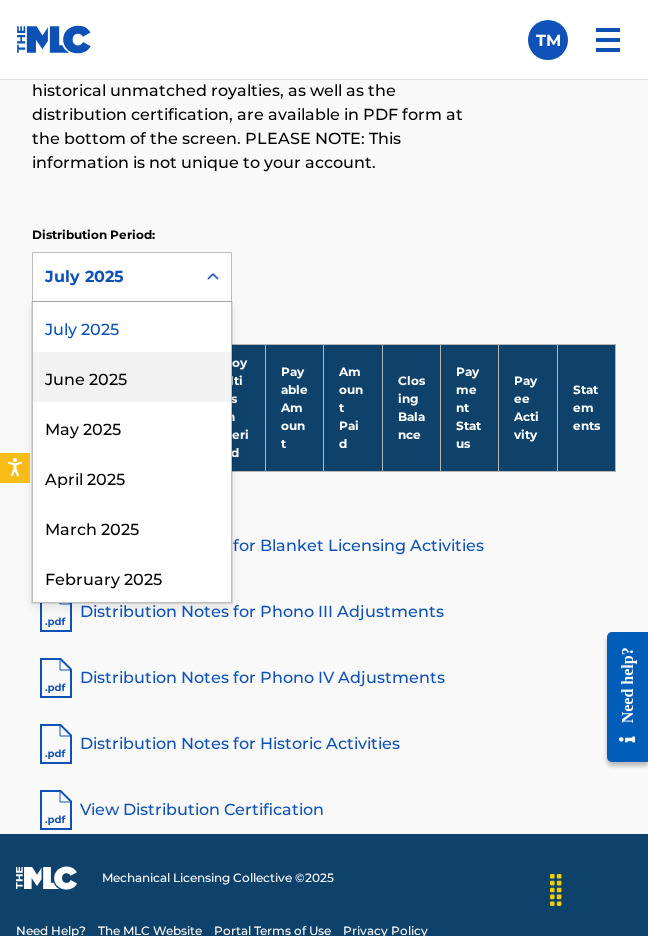 click on "June 2025" at bounding box center (132, 377) 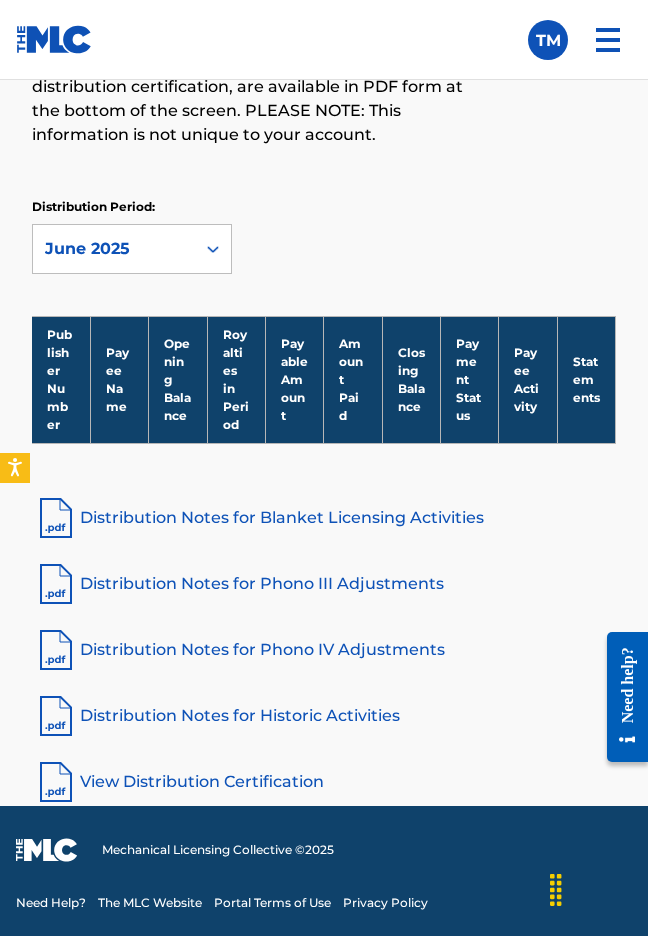 scroll, scrollTop: 1335, scrollLeft: 0, axis: vertical 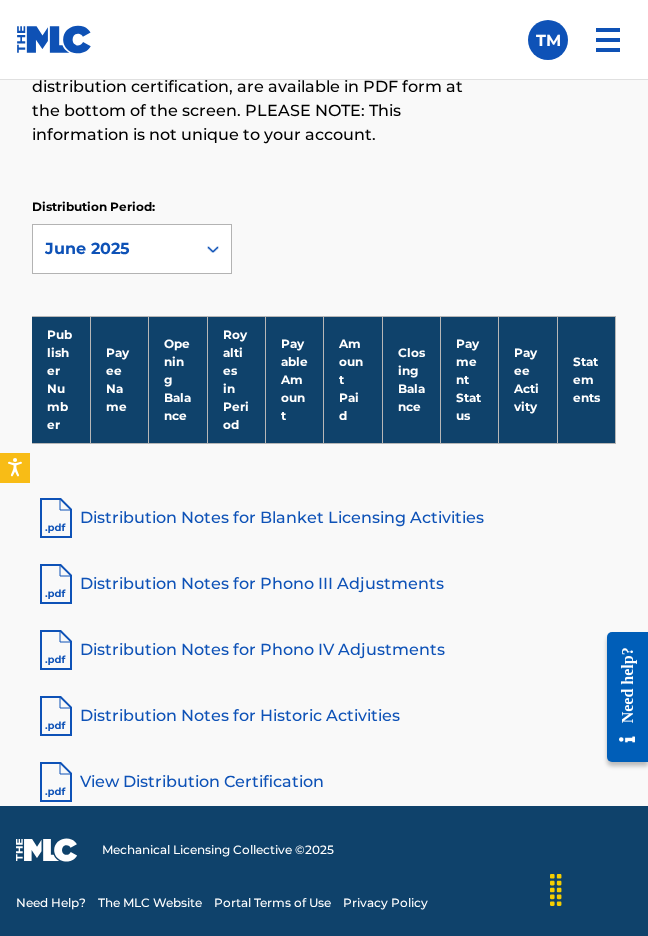 click on "June 2025" at bounding box center (114, 249) 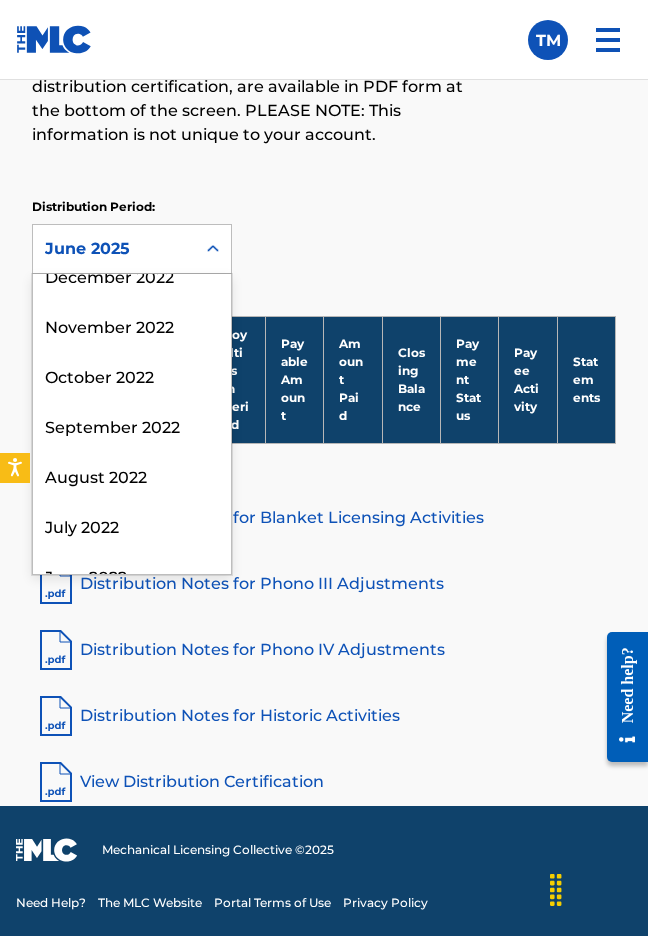 scroll, scrollTop: 1626, scrollLeft: 0, axis: vertical 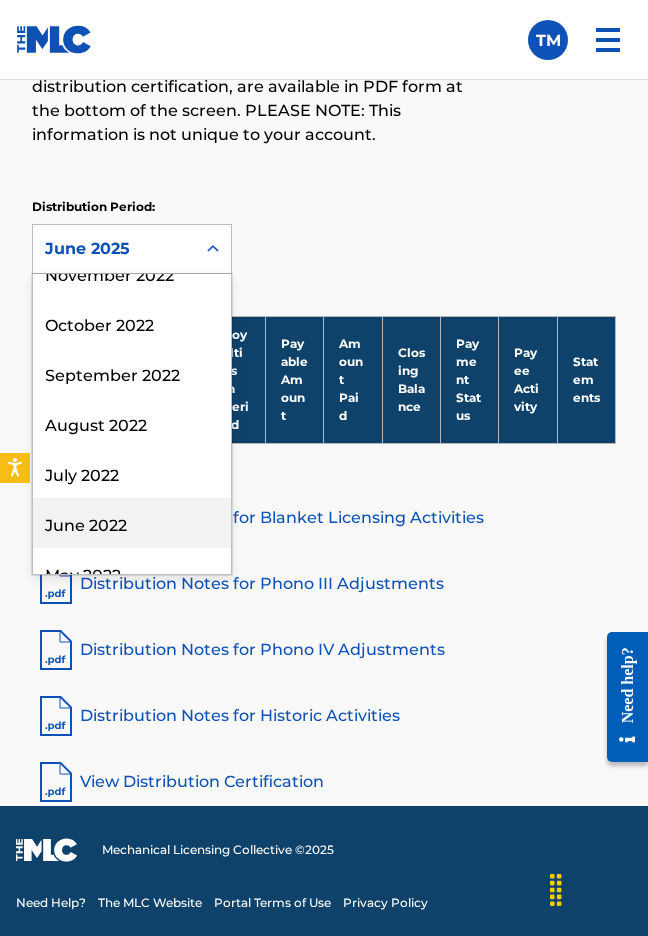 click on "June 2022" at bounding box center (132, 523) 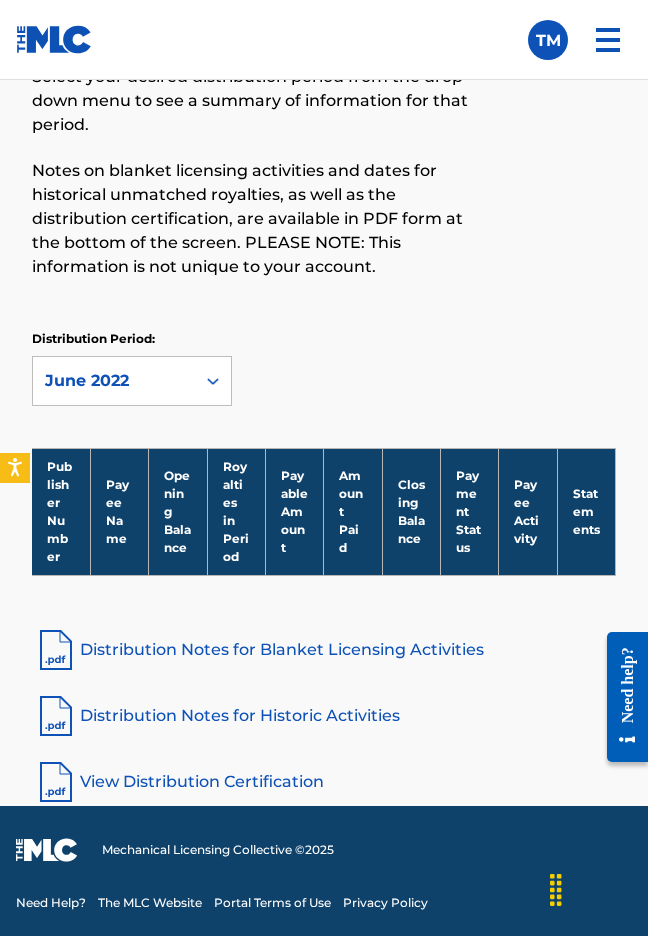 scroll, scrollTop: 1203, scrollLeft: 0, axis: vertical 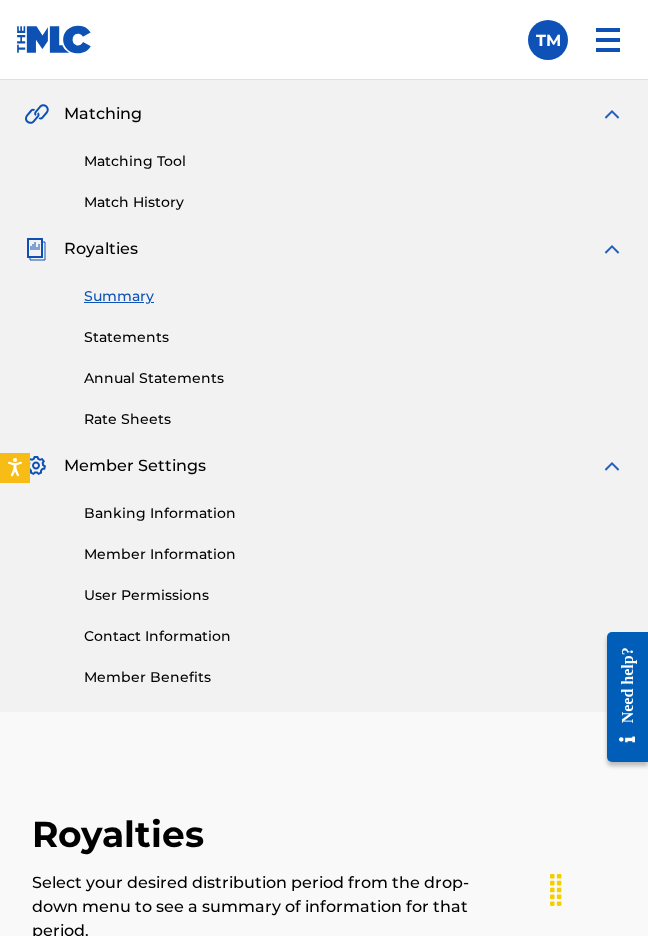 click on "Rate Sheets" at bounding box center (354, 419) 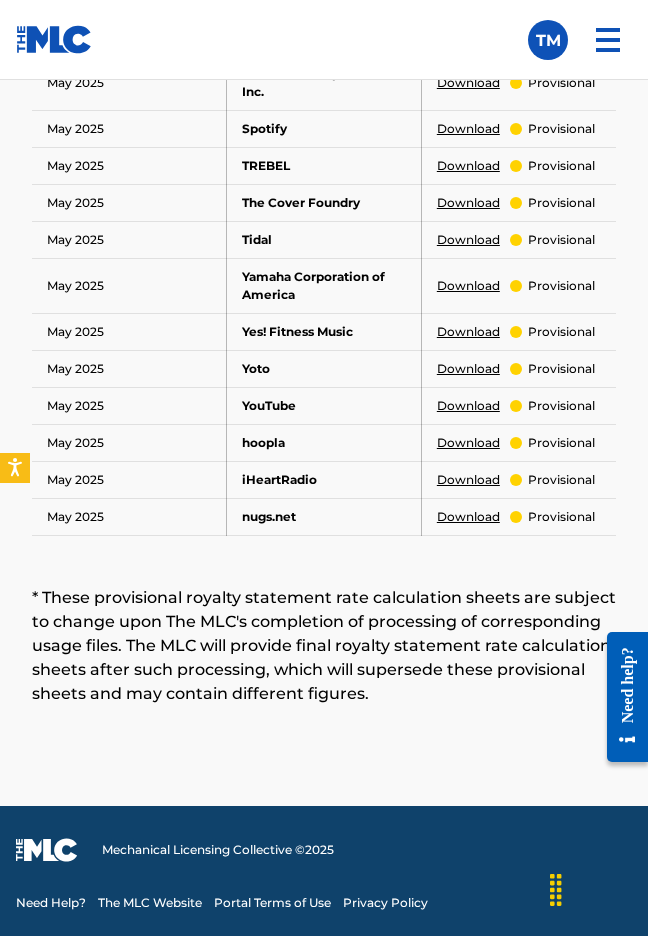 scroll, scrollTop: 3134, scrollLeft: 0, axis: vertical 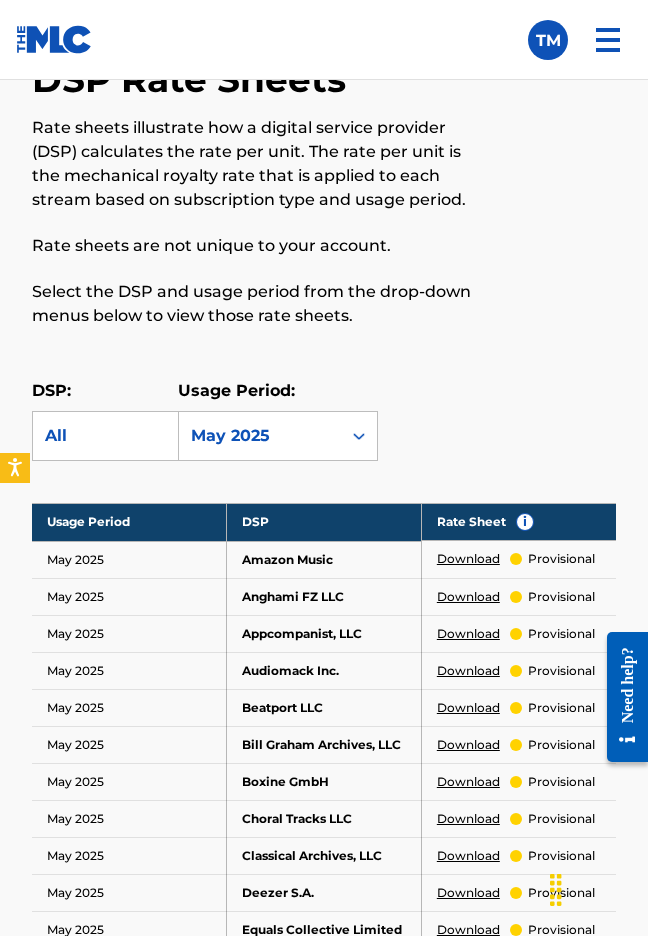 click at bounding box center (549, 204) 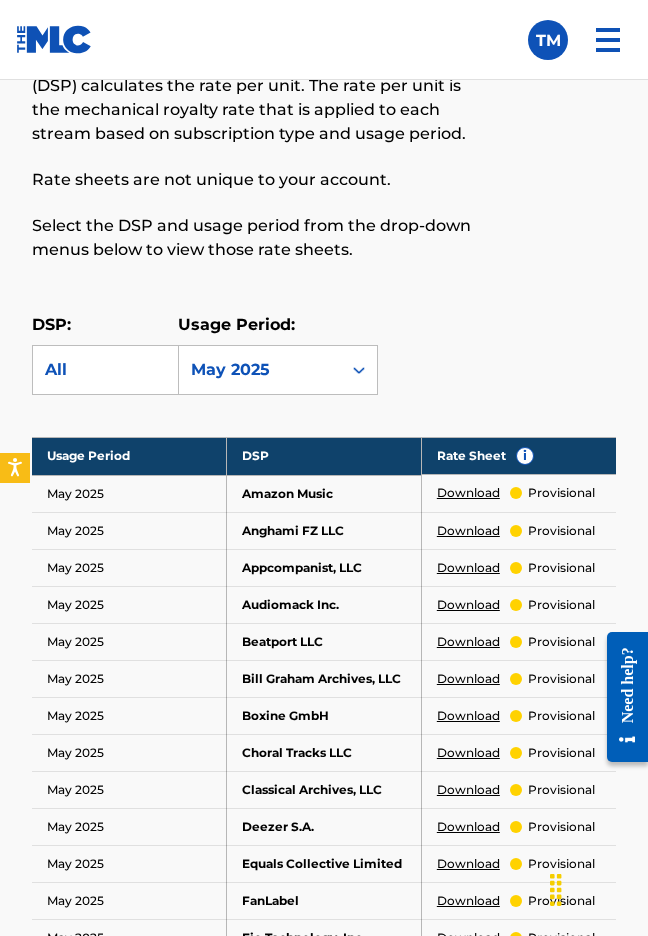 scroll, scrollTop: 1255, scrollLeft: 0, axis: vertical 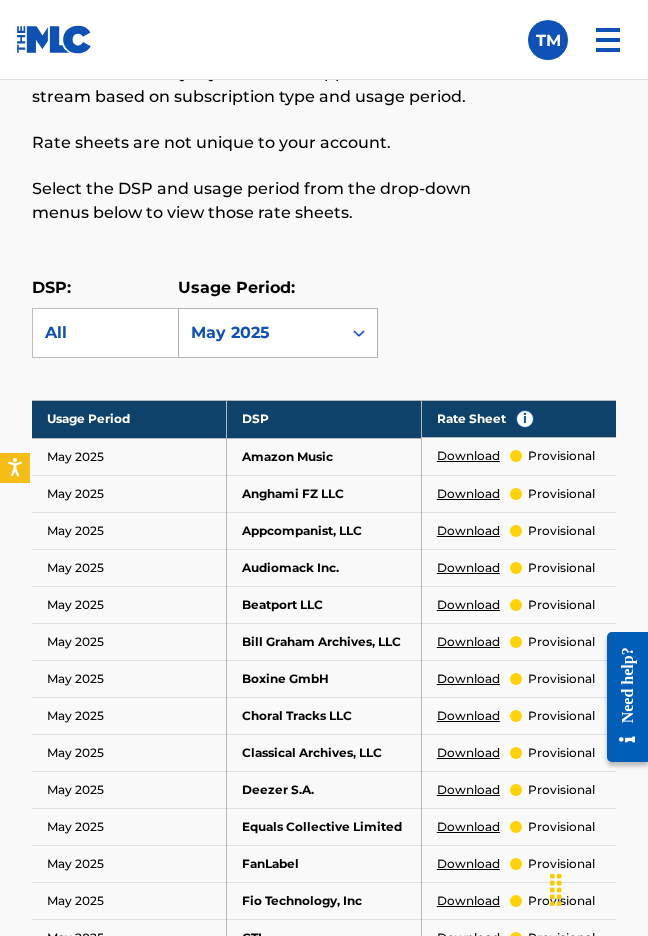 click on "May 2025" at bounding box center (260, 333) 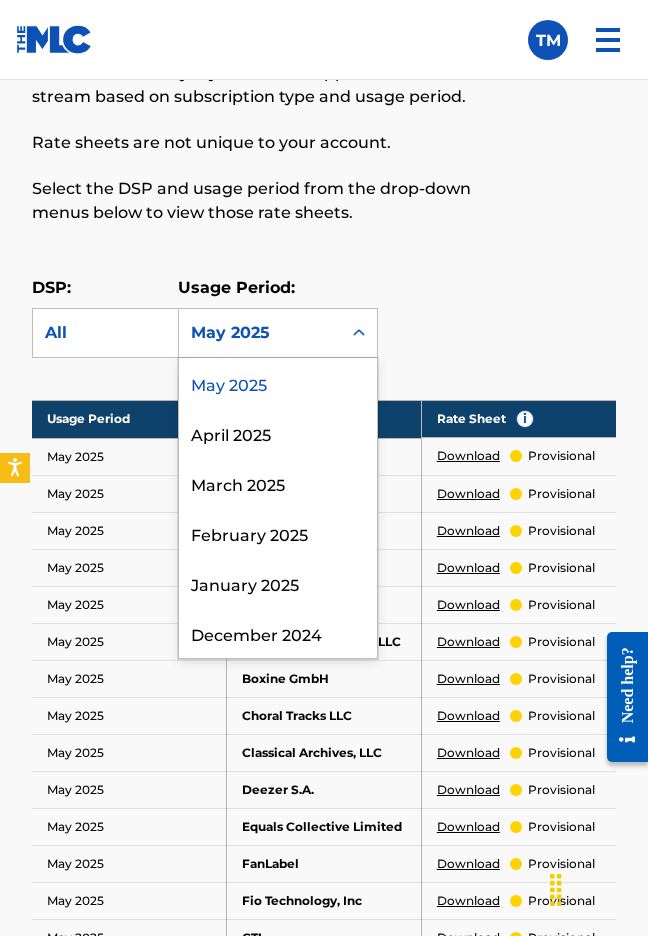 click at bounding box center (549, 101) 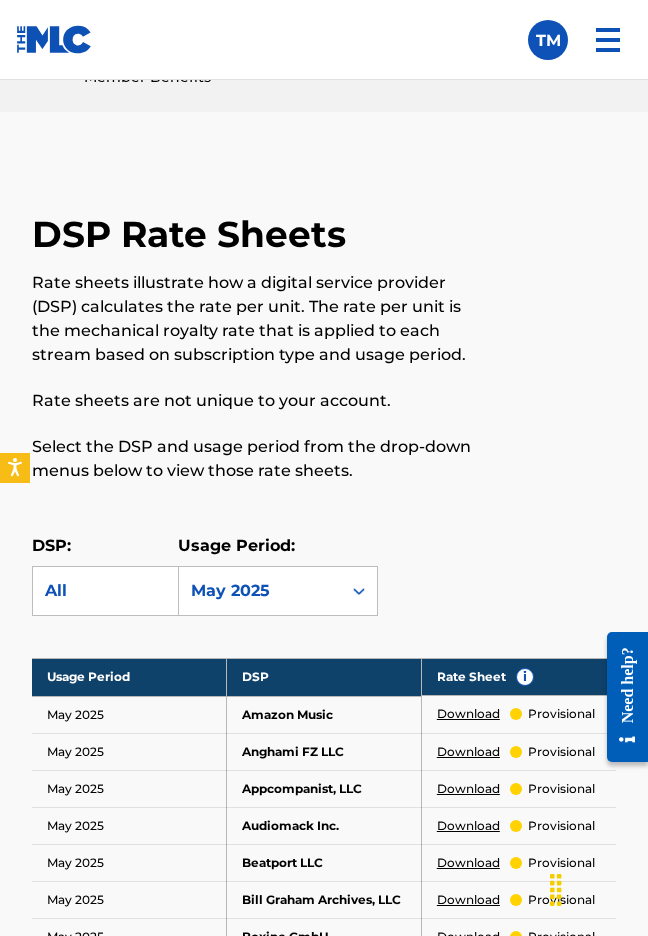 scroll, scrollTop: 989, scrollLeft: 0, axis: vertical 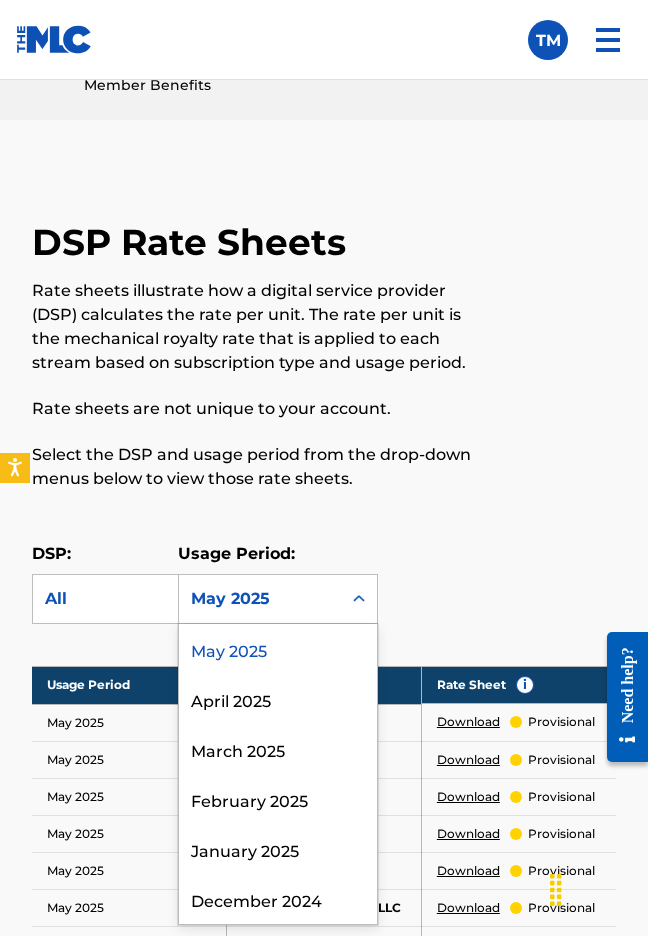 click at bounding box center (359, 599) 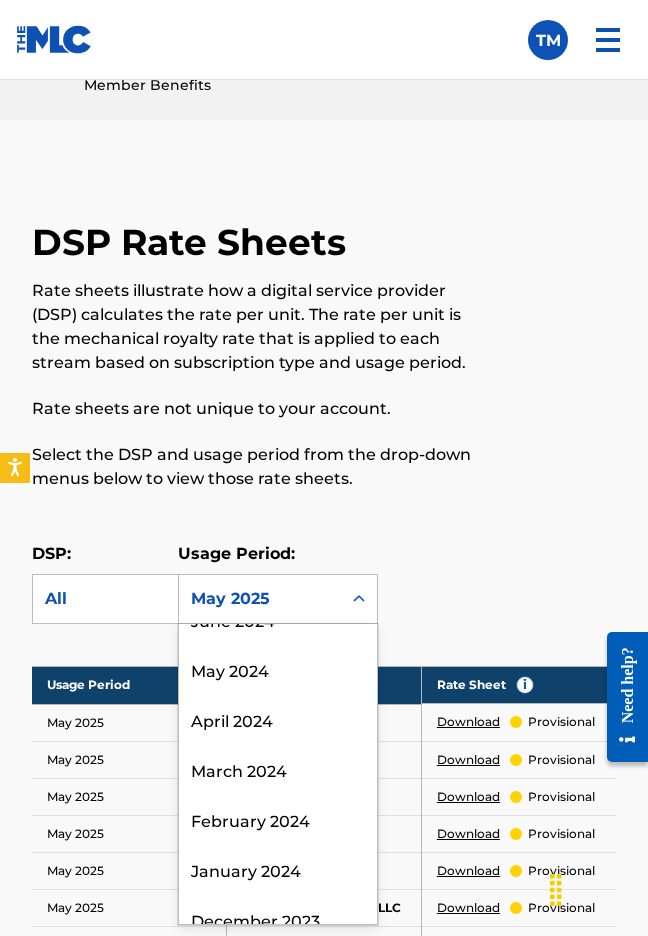 scroll, scrollTop: 670, scrollLeft: 0, axis: vertical 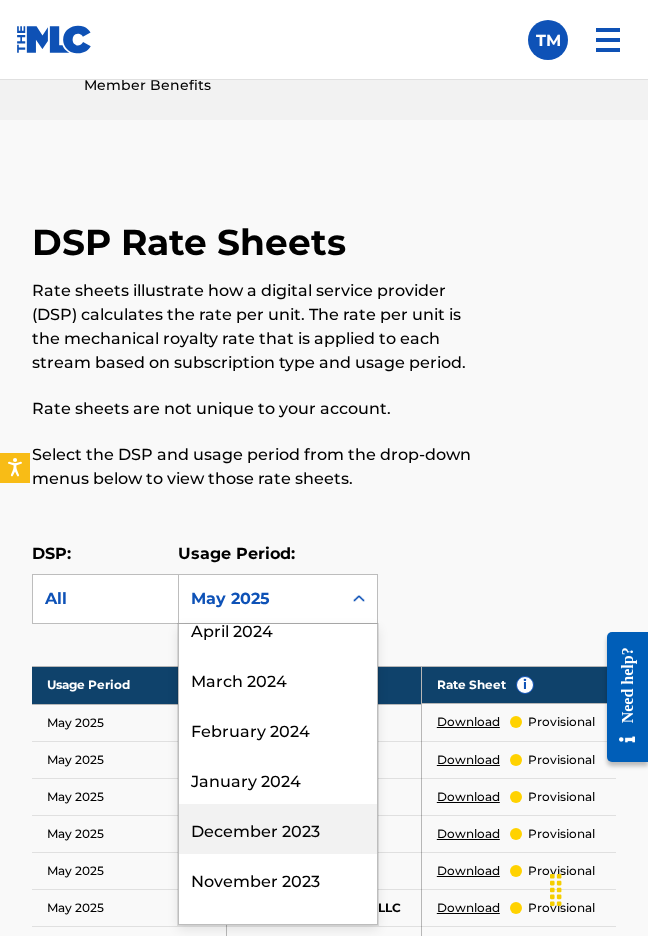 click on "December 2023" at bounding box center [278, 829] 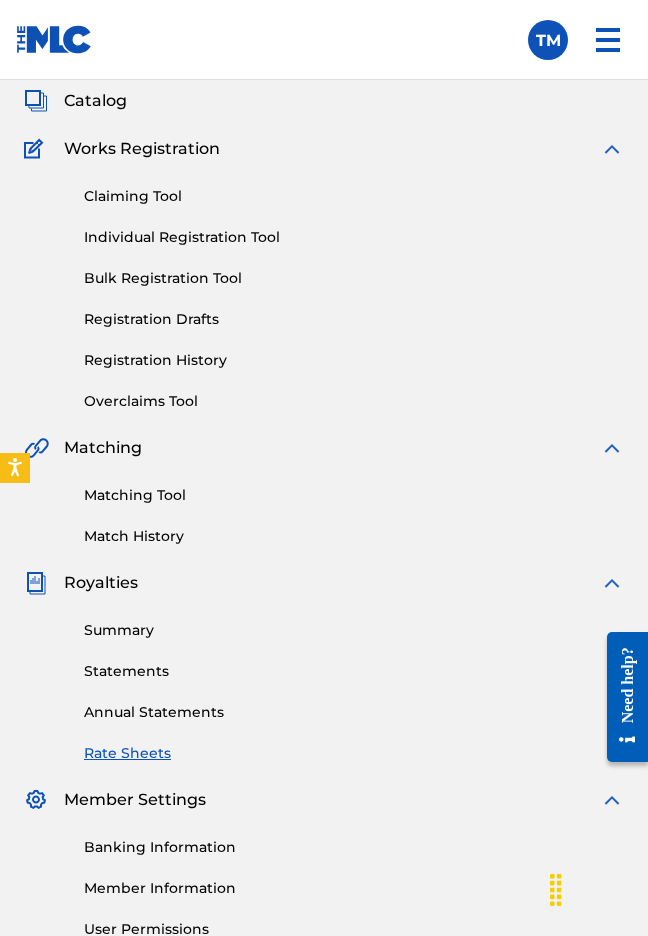scroll, scrollTop: 61, scrollLeft: 0, axis: vertical 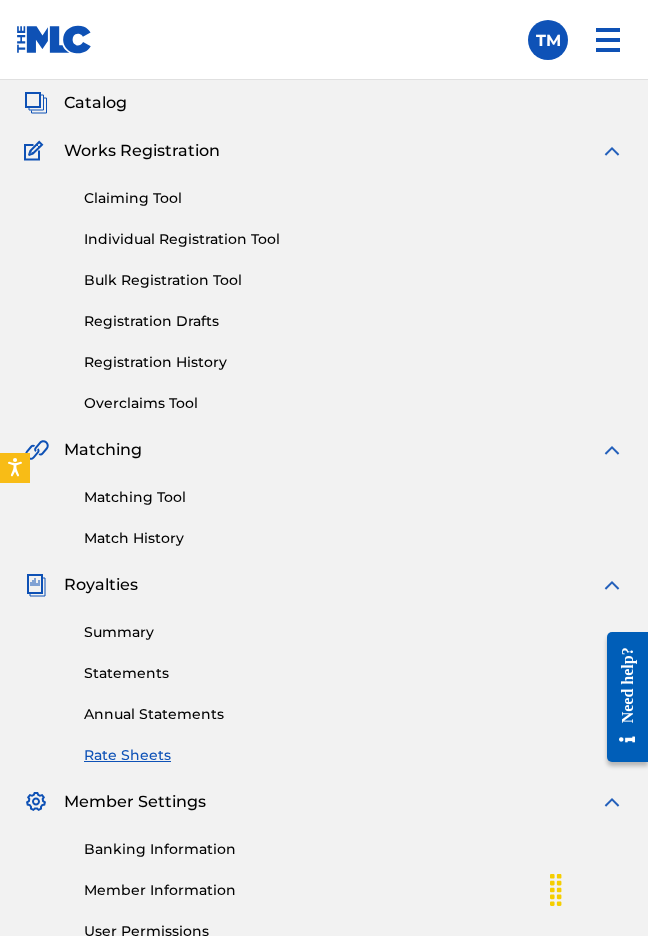 click on "Annual Statements" at bounding box center [354, 714] 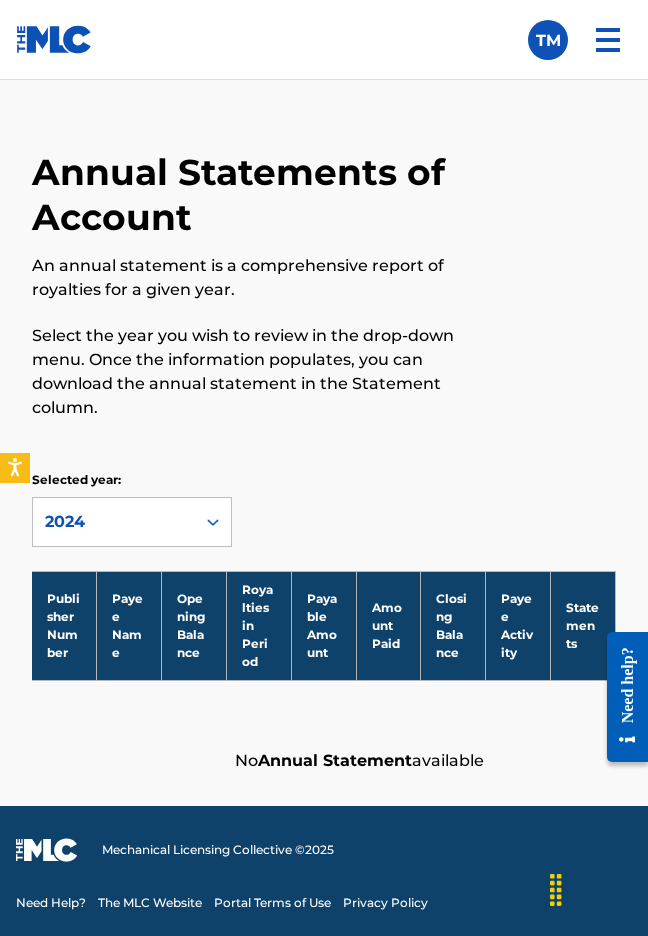 scroll, scrollTop: 1059, scrollLeft: 0, axis: vertical 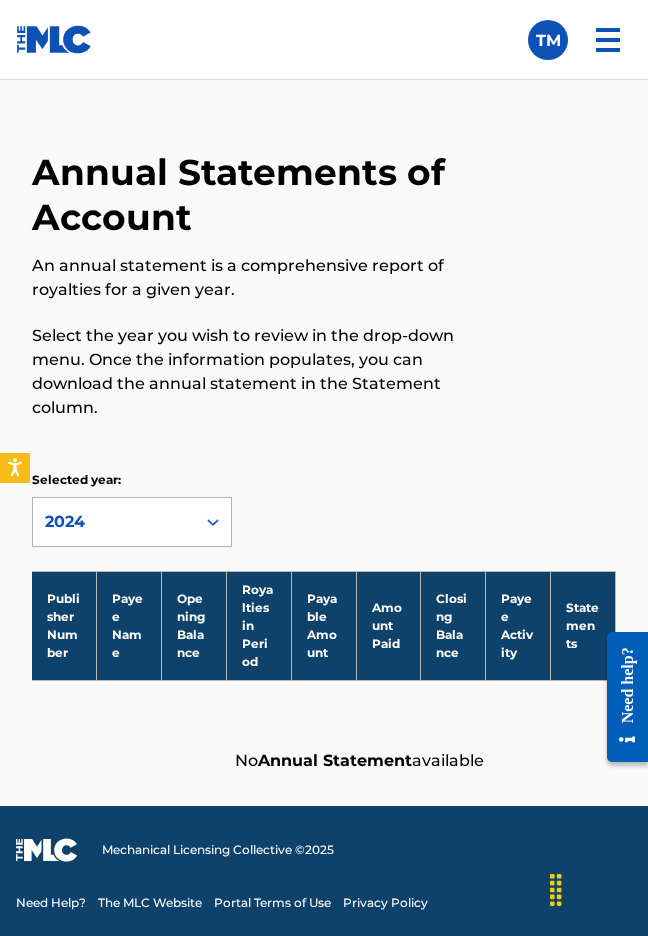click on "2024" at bounding box center (114, 522) 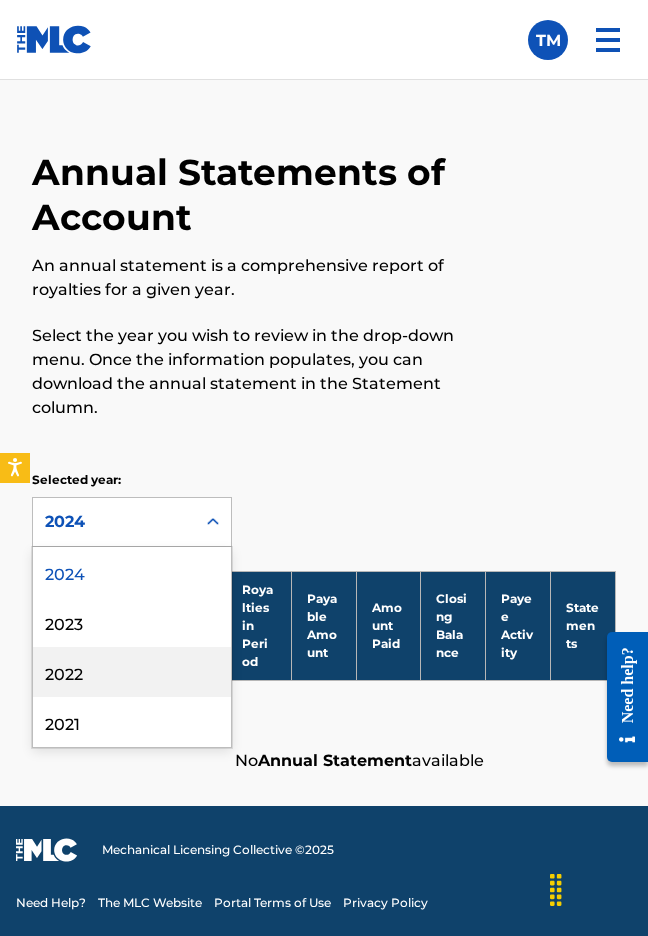 click on "2022" at bounding box center [132, 672] 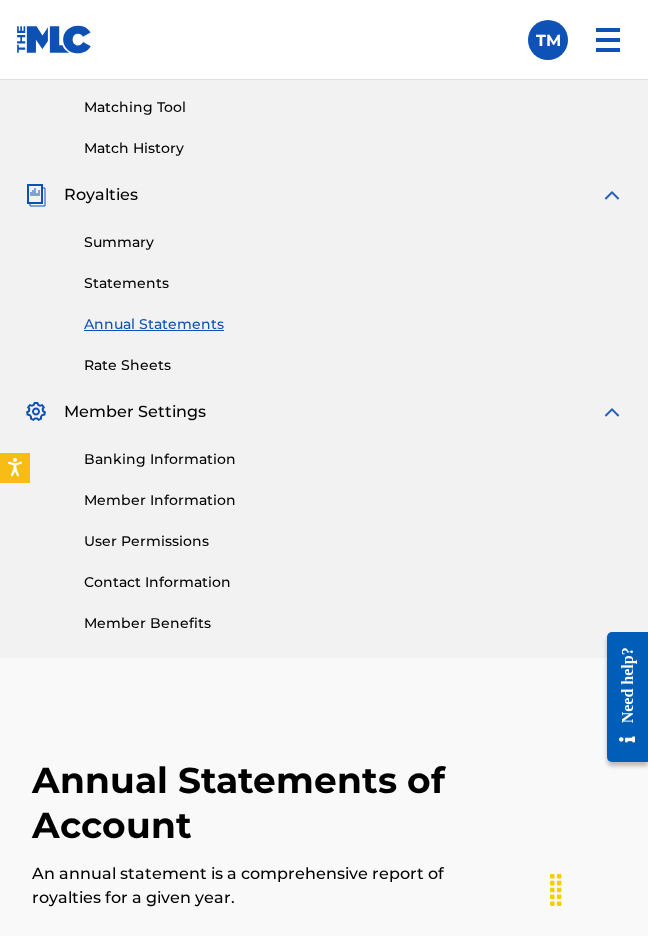scroll, scrollTop: 445, scrollLeft: 0, axis: vertical 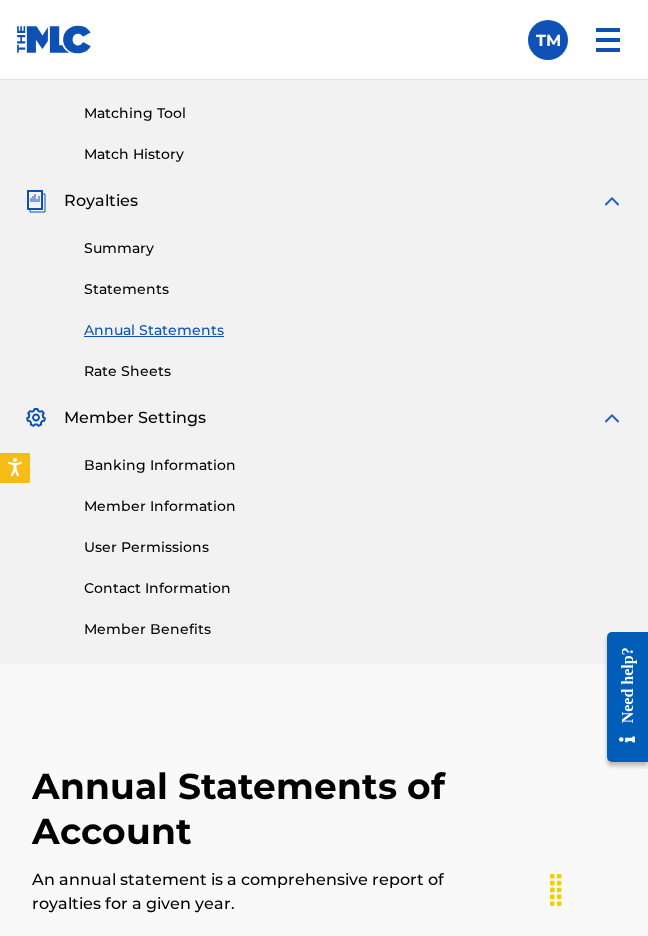 click on "Summary Statements Annual Statements Rate Sheets" at bounding box center (324, 297) 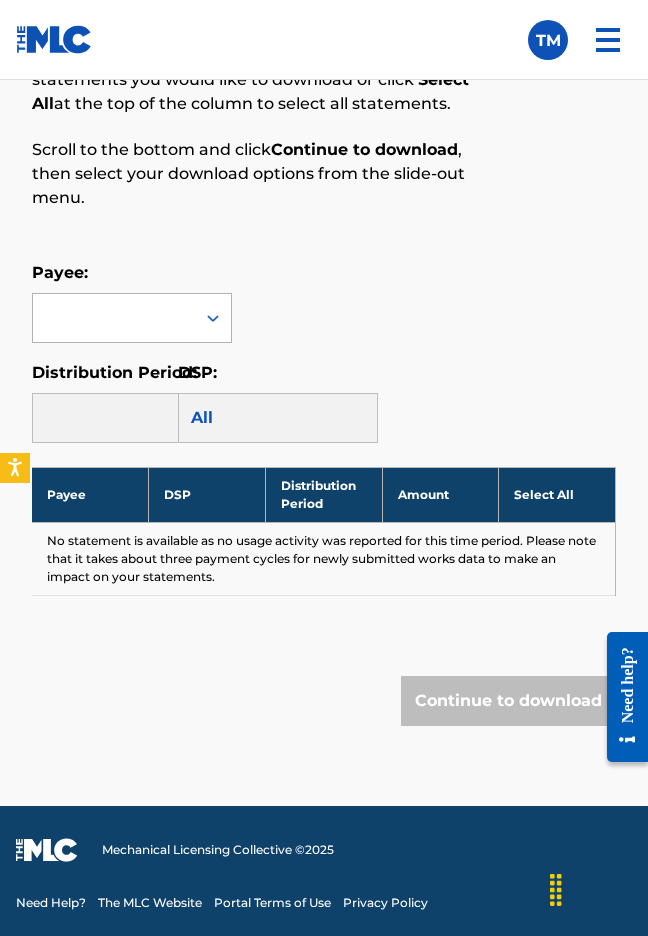 scroll, scrollTop: 1318, scrollLeft: 0, axis: vertical 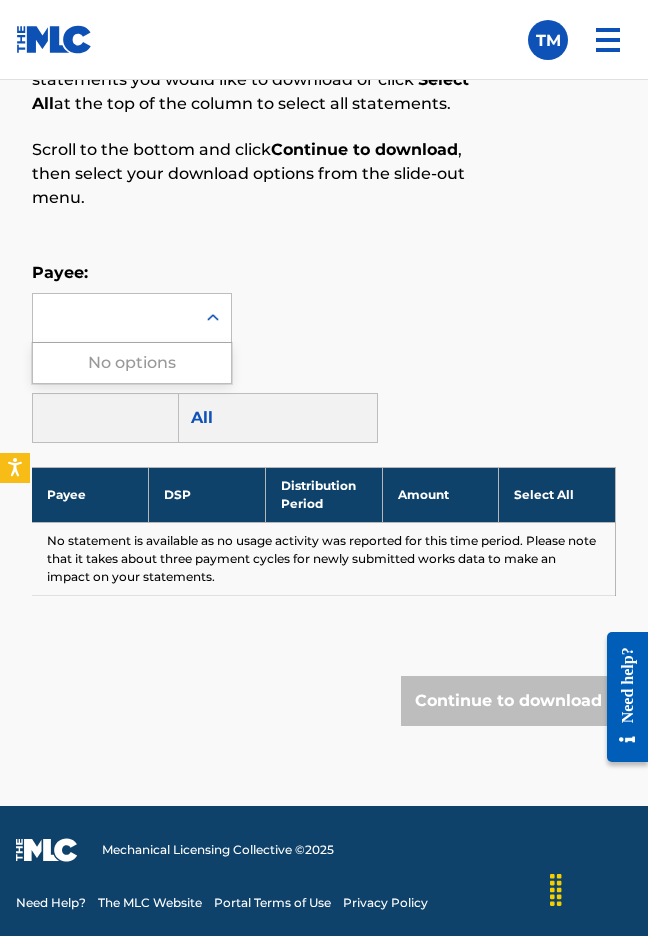 click at bounding box center [114, 318] 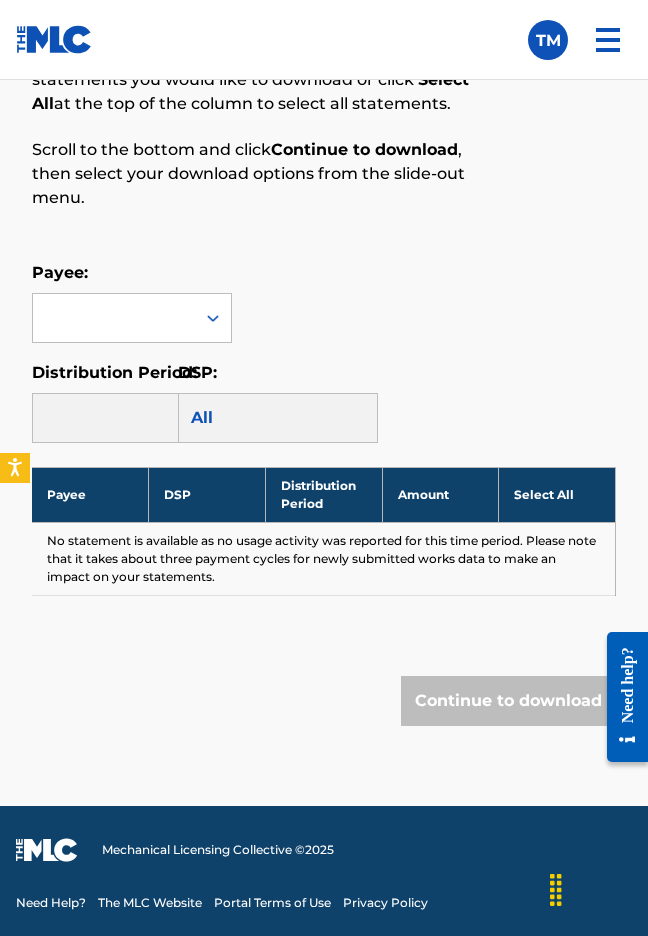 click on "All" at bounding box center (278, 418) 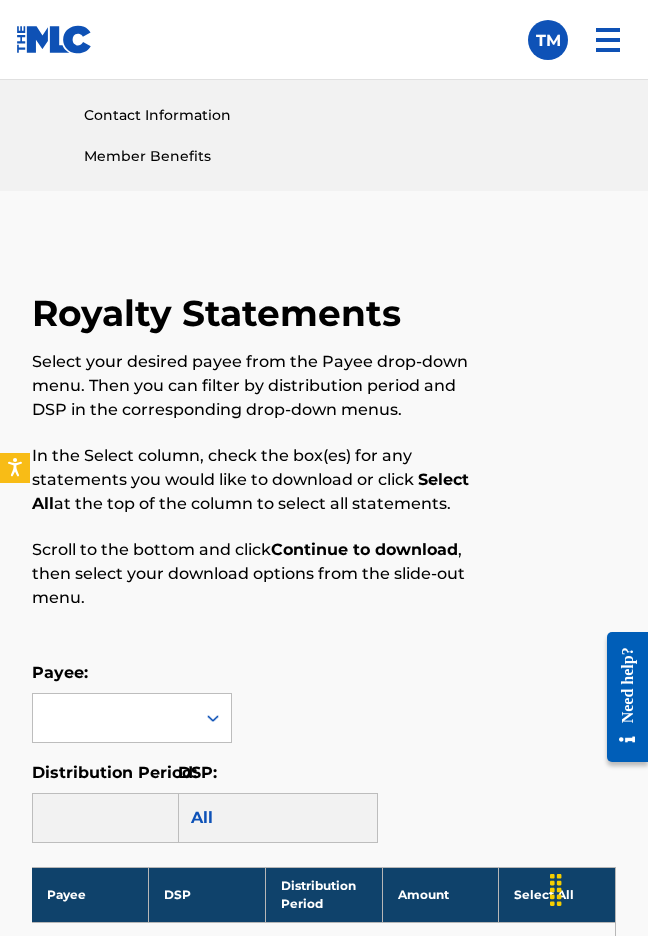 scroll, scrollTop: 405, scrollLeft: 0, axis: vertical 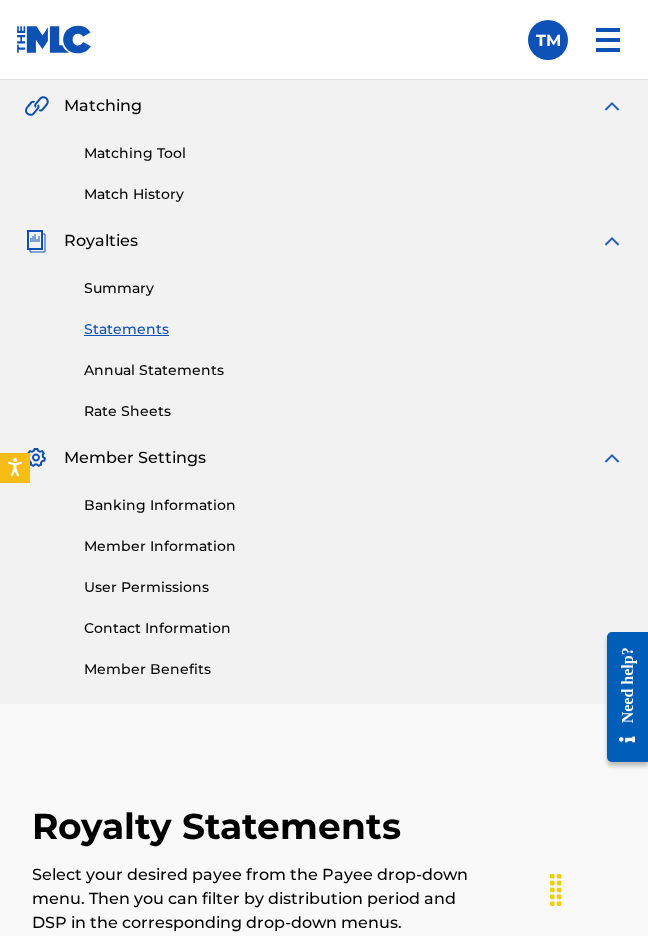 click on "Summary" at bounding box center [354, 288] 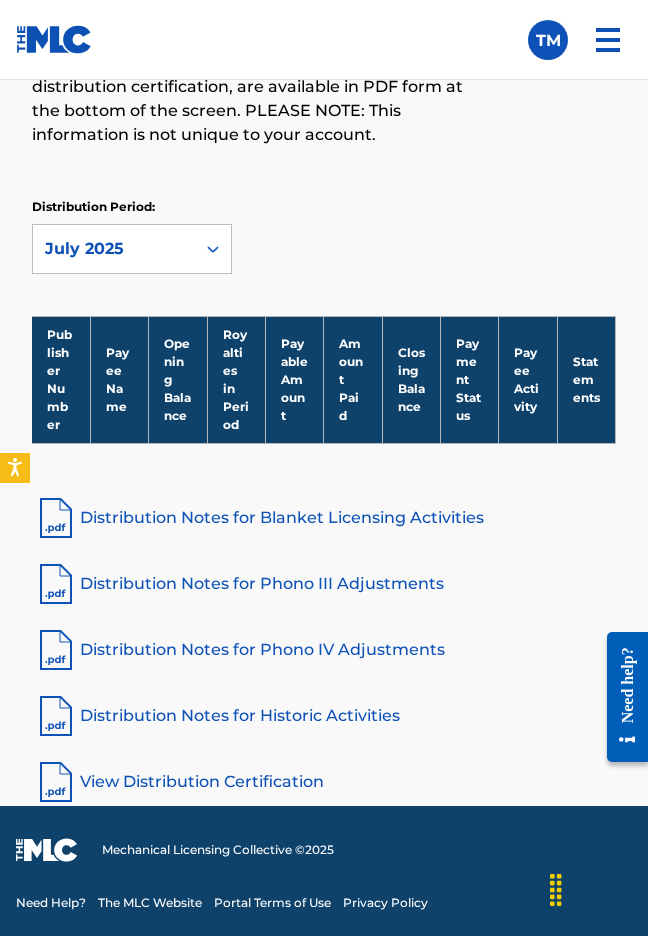 scroll, scrollTop: 1335, scrollLeft: 0, axis: vertical 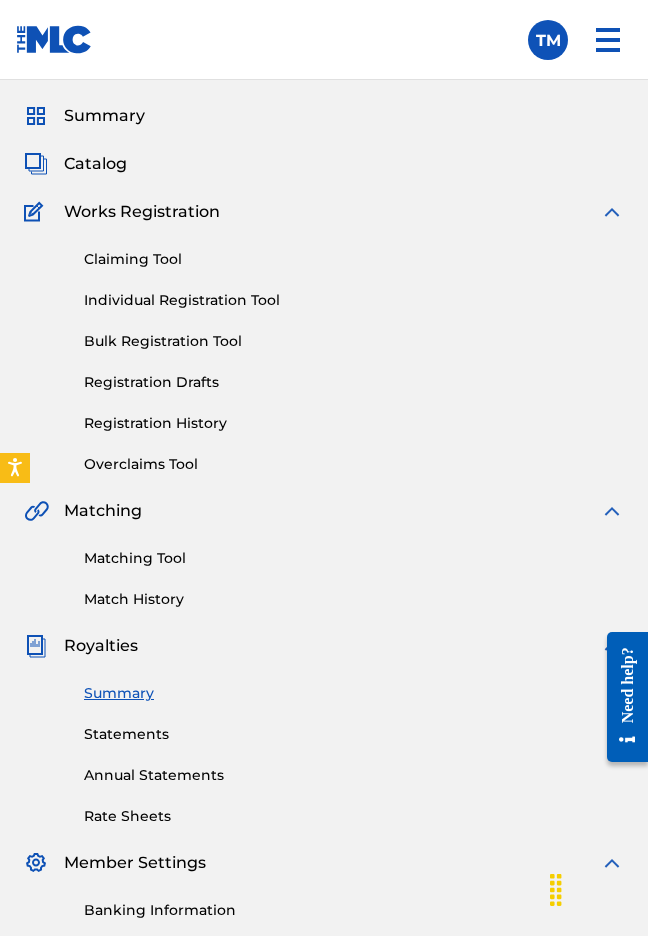 click on "Summary" at bounding box center [354, 693] 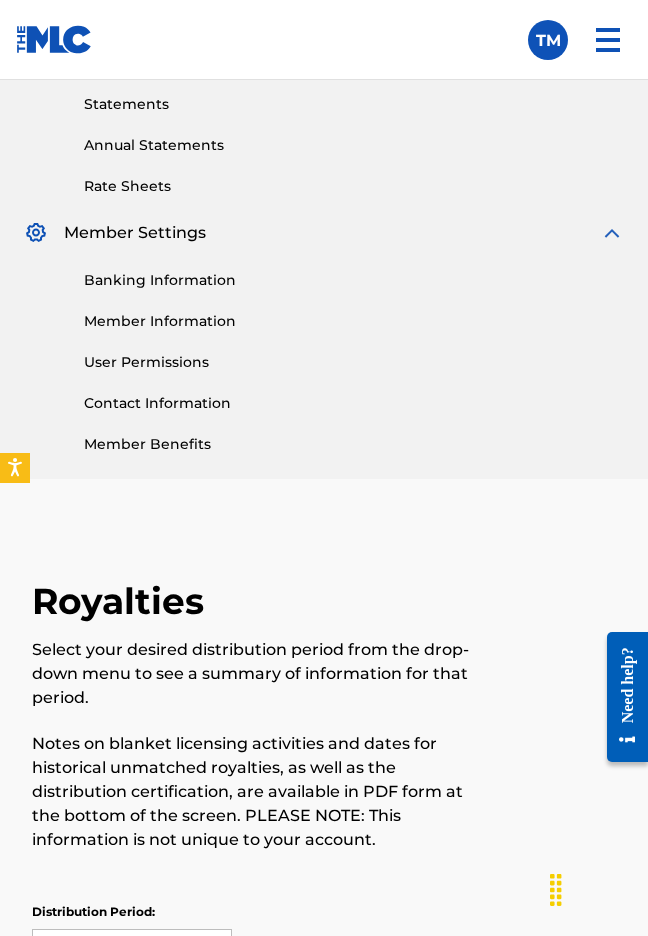 scroll, scrollTop: 1304, scrollLeft: 0, axis: vertical 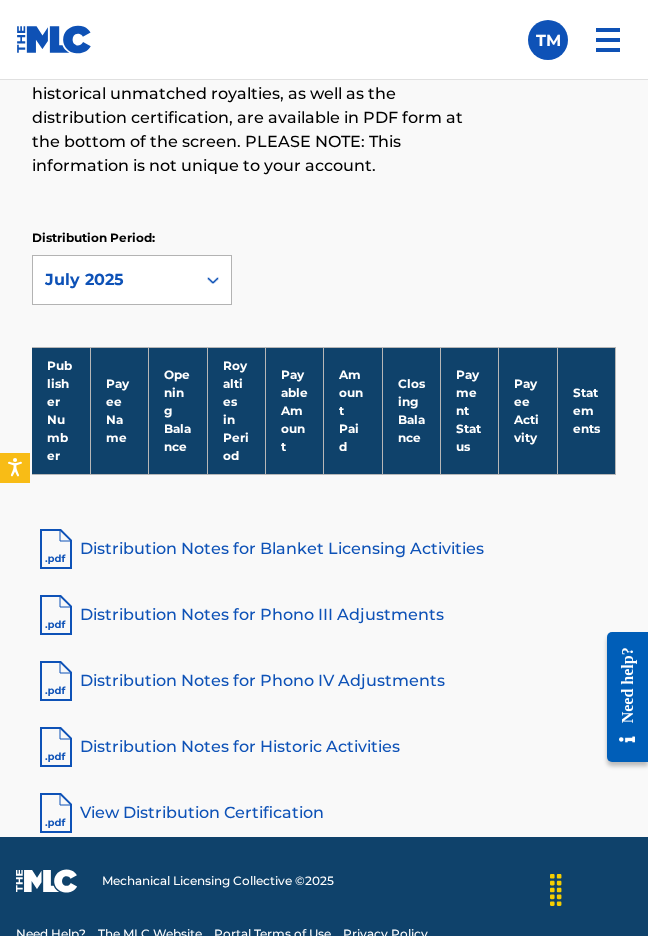 click at bounding box center [213, 280] 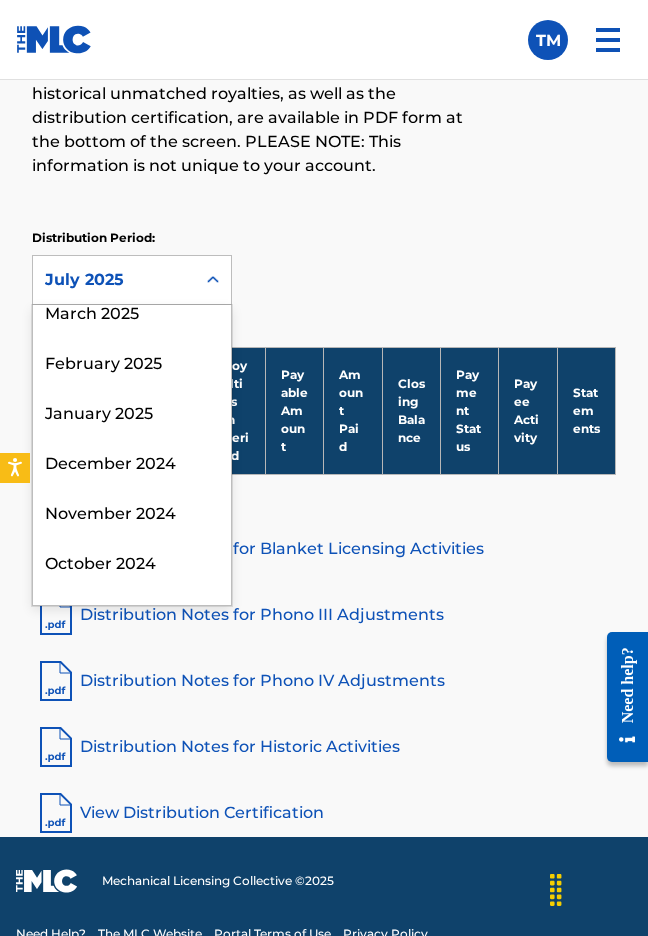 scroll, scrollTop: 0, scrollLeft: 0, axis: both 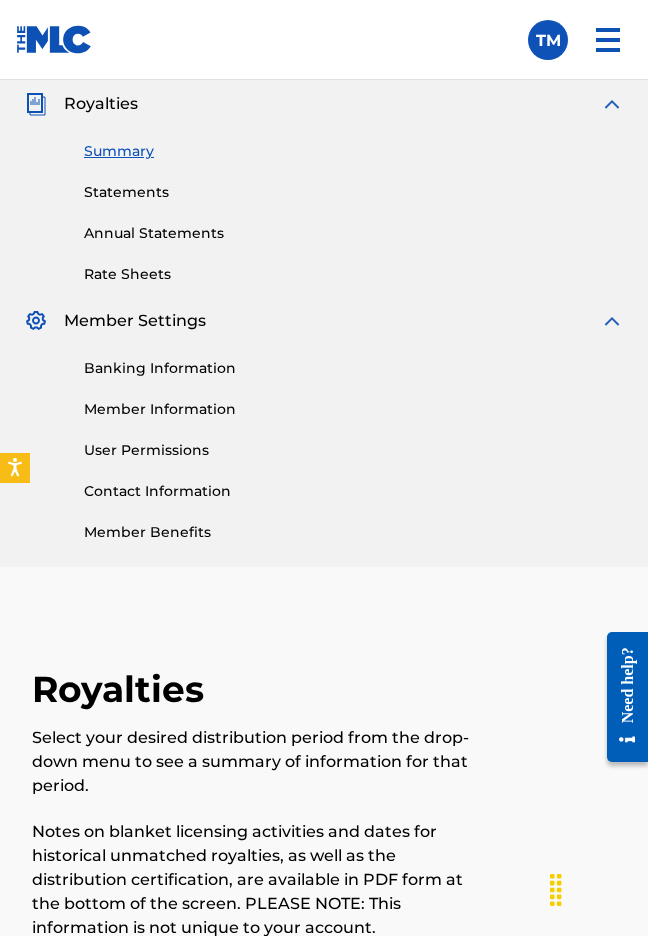 click on "Statements" at bounding box center (354, 192) 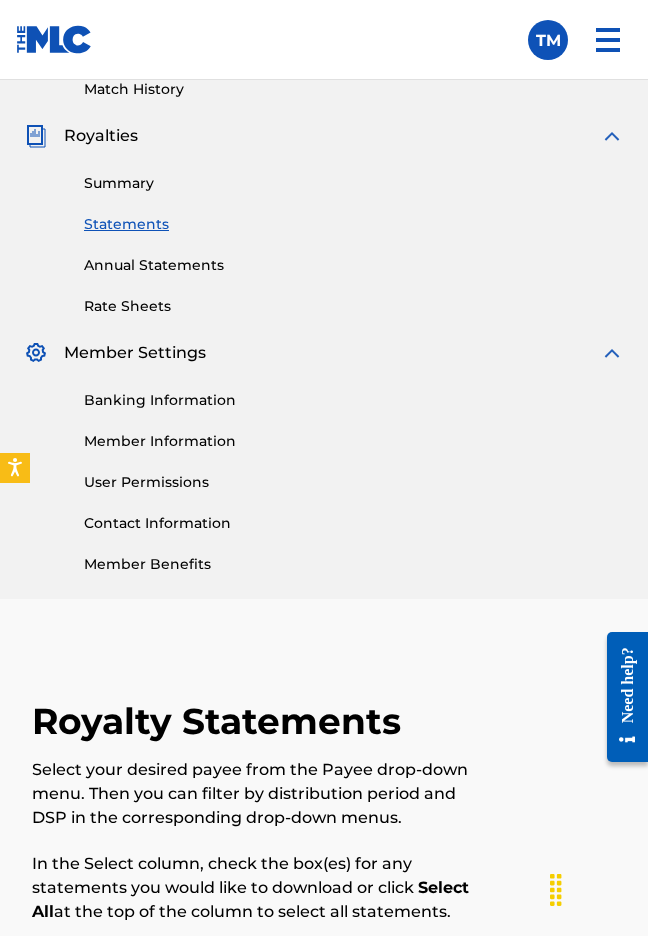 scroll, scrollTop: 375, scrollLeft: 0, axis: vertical 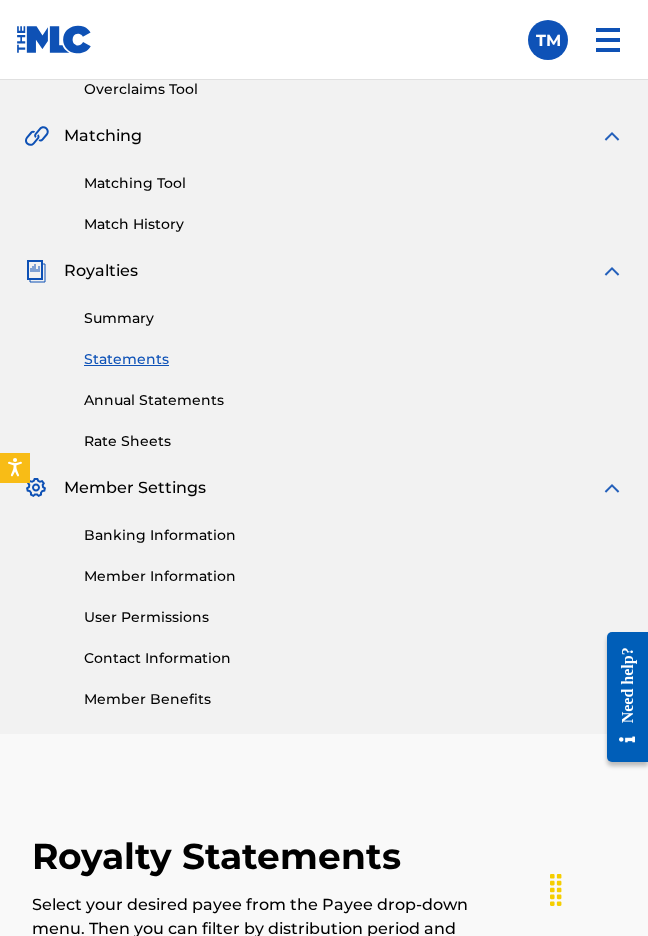 click on "Annual Statements" at bounding box center (354, 400) 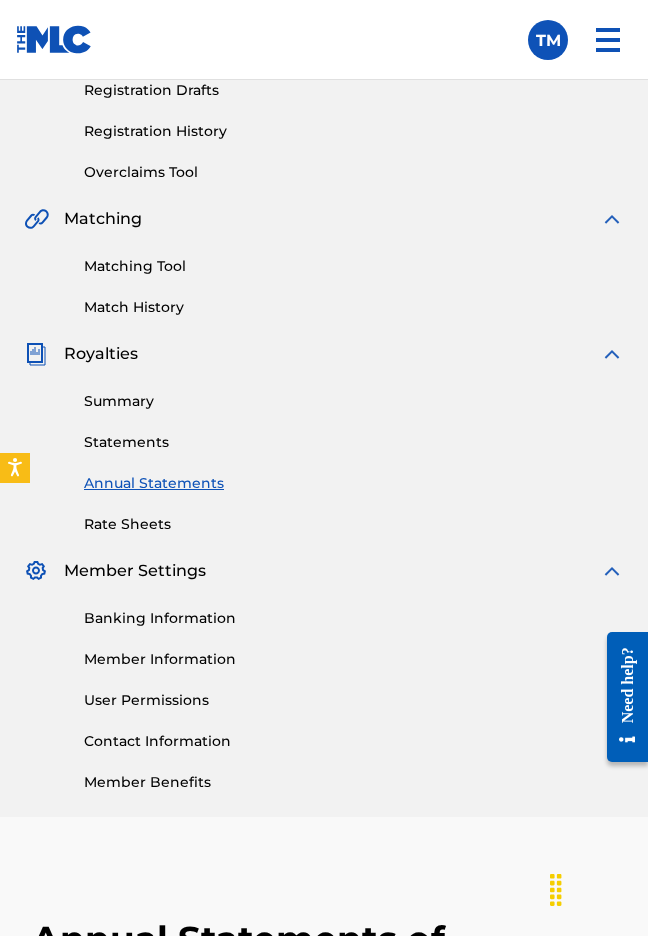 scroll, scrollTop: 286, scrollLeft: 0, axis: vertical 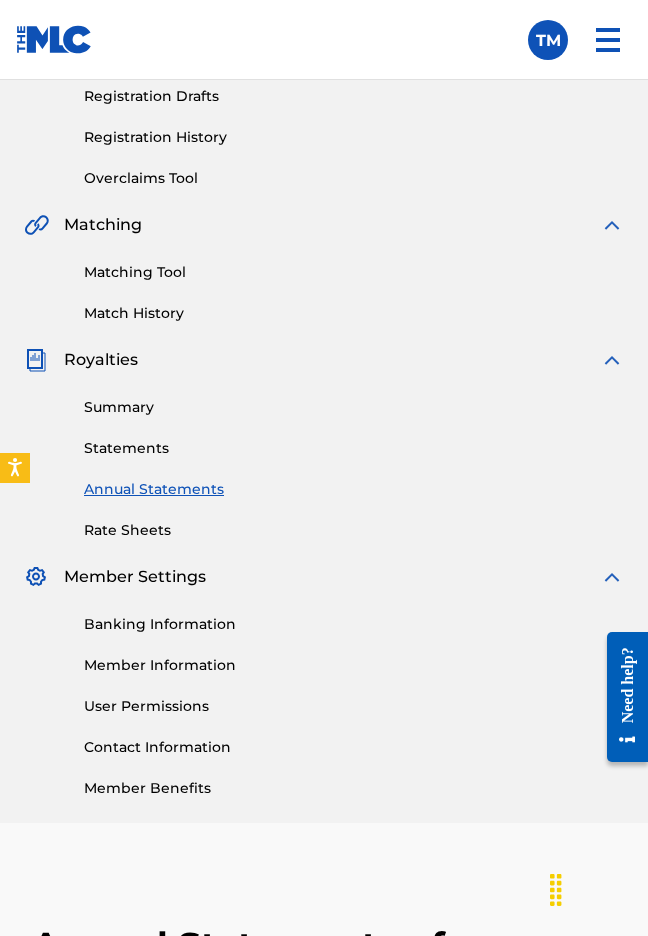 click on "Rate Sheets" at bounding box center [354, 530] 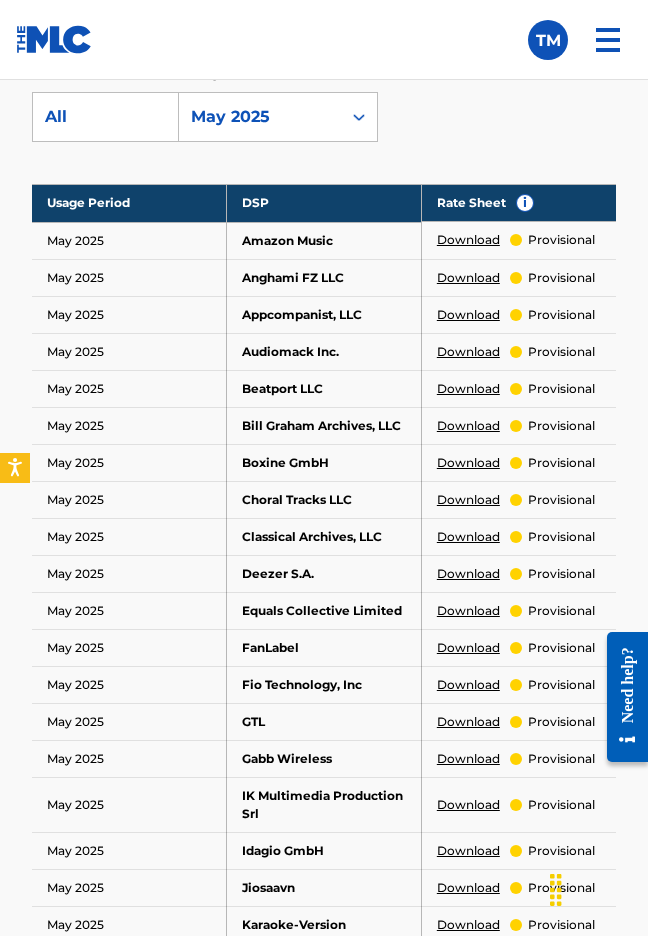 scroll, scrollTop: 1451, scrollLeft: 0, axis: vertical 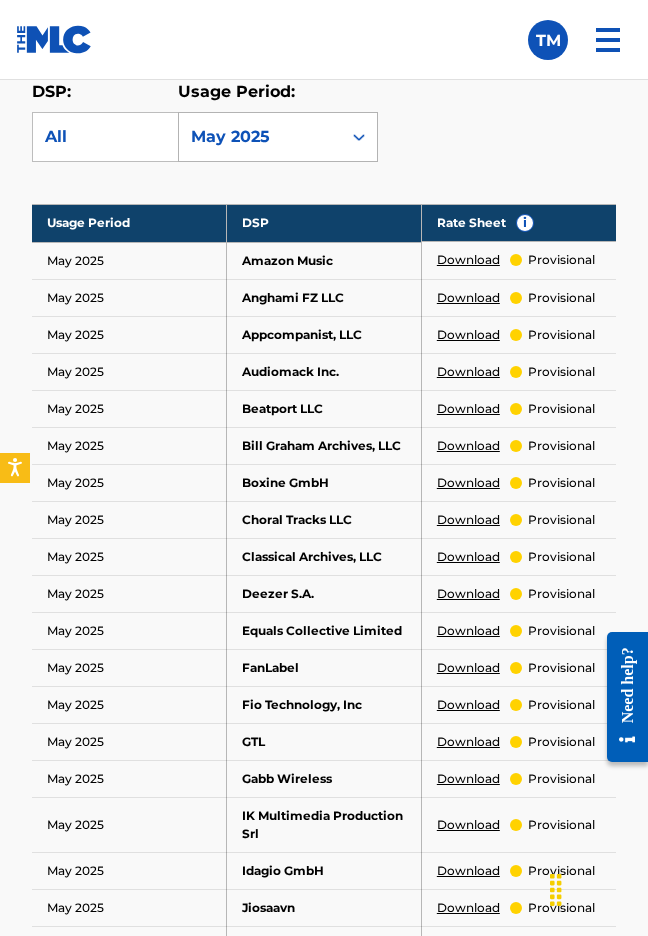 click on "May 2025" at bounding box center [278, 137] 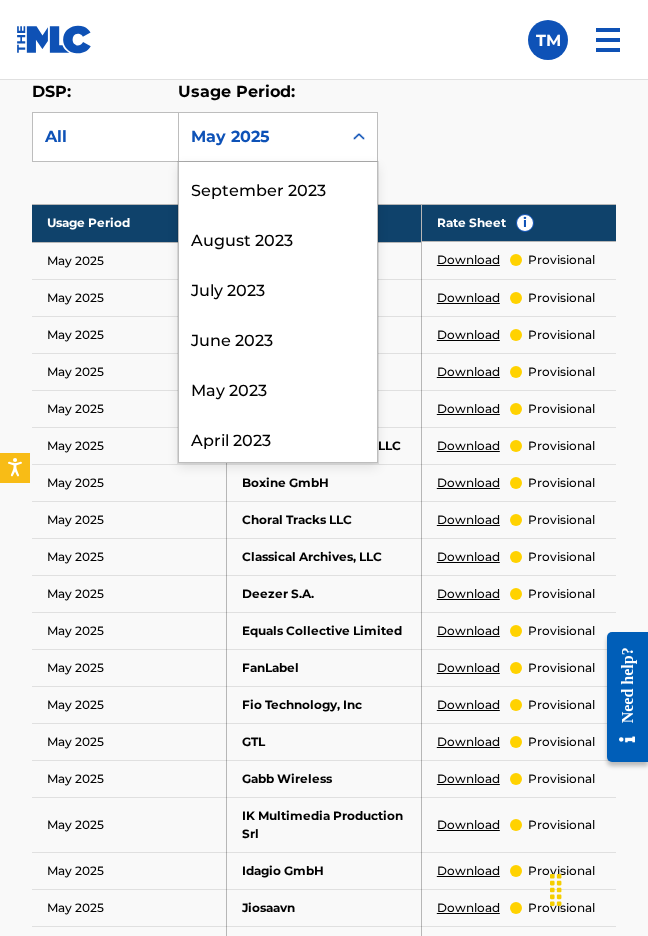scroll, scrollTop: 998, scrollLeft: 0, axis: vertical 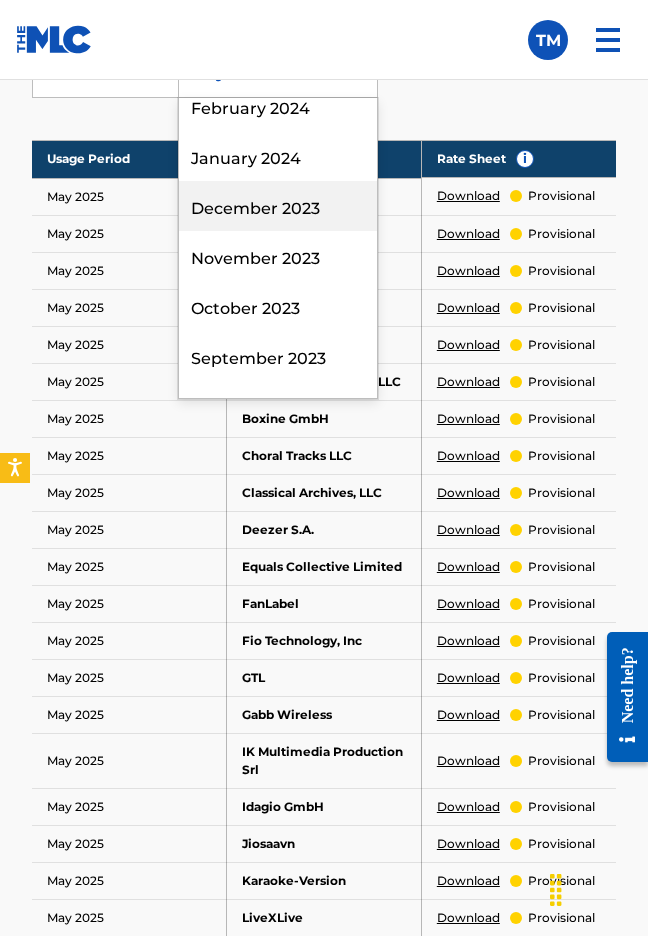 click on "DSP Rate Sheets Rate sheets illustrate how a digital service provider (DSP) calculates the rate per unit. The rate per unit is the mechanical royalty rate that is applied to each stream based on subscription type and usage period. Rate sheets are not unique to your account. Select the DSP and usage period from the drop-down menus below to view those rate sheets. DSP: All Usage Period: [MONTH] [YEAR], 18 of 211. 211 results available. Use Up and Down to choose options, press Enter to select the currently focused option, press Escape to exit the menu, press Tab to select the option and exit the menu. [MONTH] [YEAR] [MONTH] [YEAR] [MONTH] [YEAR] [MONTH] [YEAR] [MONTH] [YEAR] [MONTH] [YEAR] [MONTH] [YEAR] [MONTH] [YEAR] [MONTH] [YEAR] [MONTH] [YEAR] [MONTH] [YEAR] [MONTH] [YEAR] [MONTH] [YEAR] [MONTH] [YEAR] [MONTH] [YEAR] [MONTH] [YEAR] [MONTH] [YEAR] [MONTH] [YEAR] [MONTH] [YEAR] [MONTH] [YEAR] [MONTH] [YEAR] [MONTH] [YEAR] [MONTH] [YEAR] [MONTH] [YEAR] [MONTH] [YEAR] [MONTH] [YEAR] [MONTH] [YEAR] [MONTH] [YEAR] [MONTH] [YEAR] [MONTH] [YEAR] [MONTH] [YEAR] [MONTH] [YEAR] [MONTH] [YEAR] [MONTH] [YEAR] [MONTH] [YEAR] [MONTH] [YEAR] [MONTH] [YEAR] [MONTH] [YEAR] DSP" at bounding box center (324, 1000) 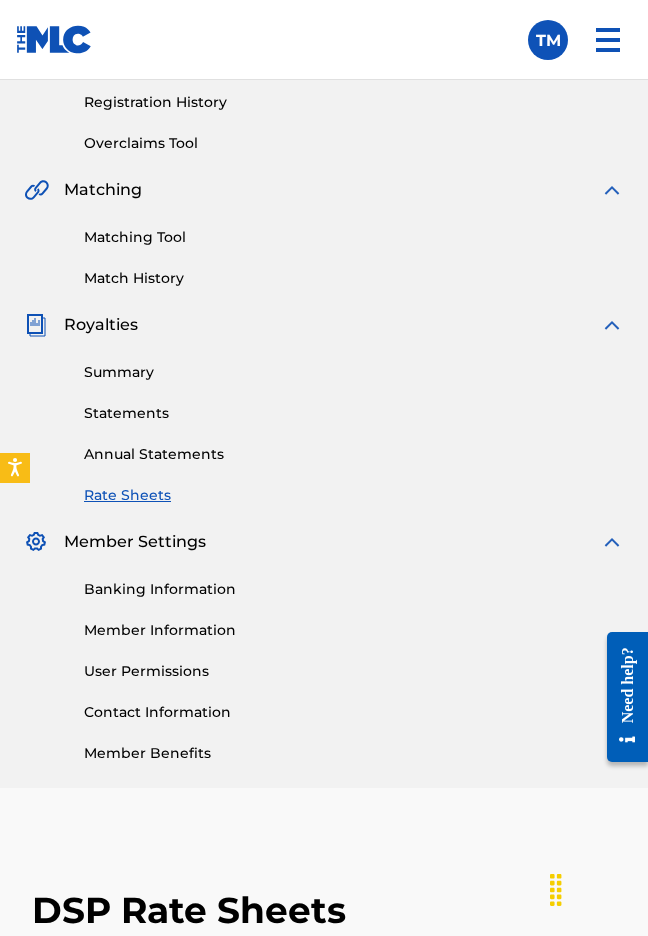 scroll, scrollTop: 318, scrollLeft: 0, axis: vertical 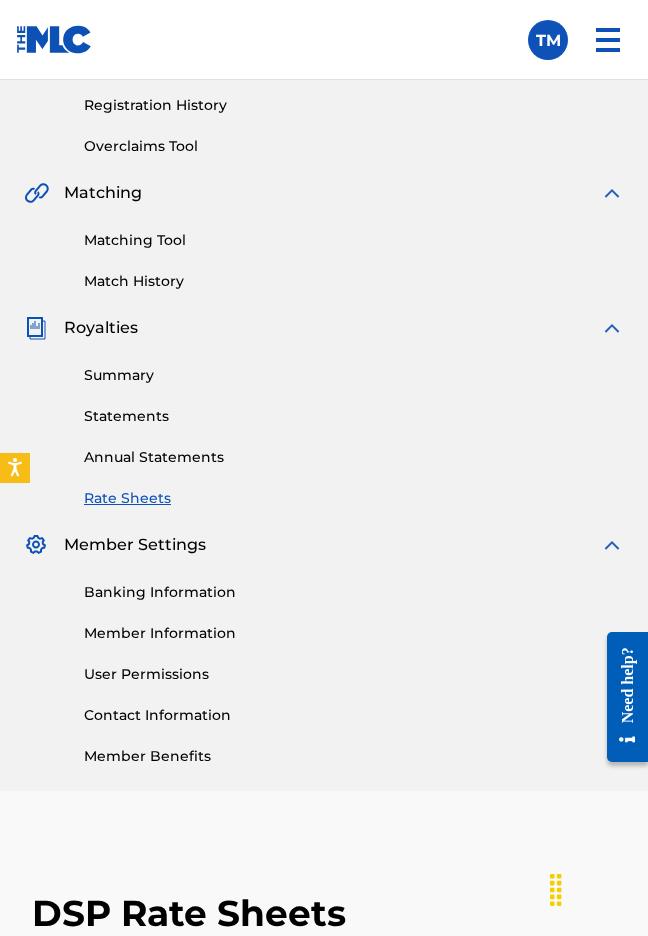 click on "Matching Tool" at bounding box center [354, 240] 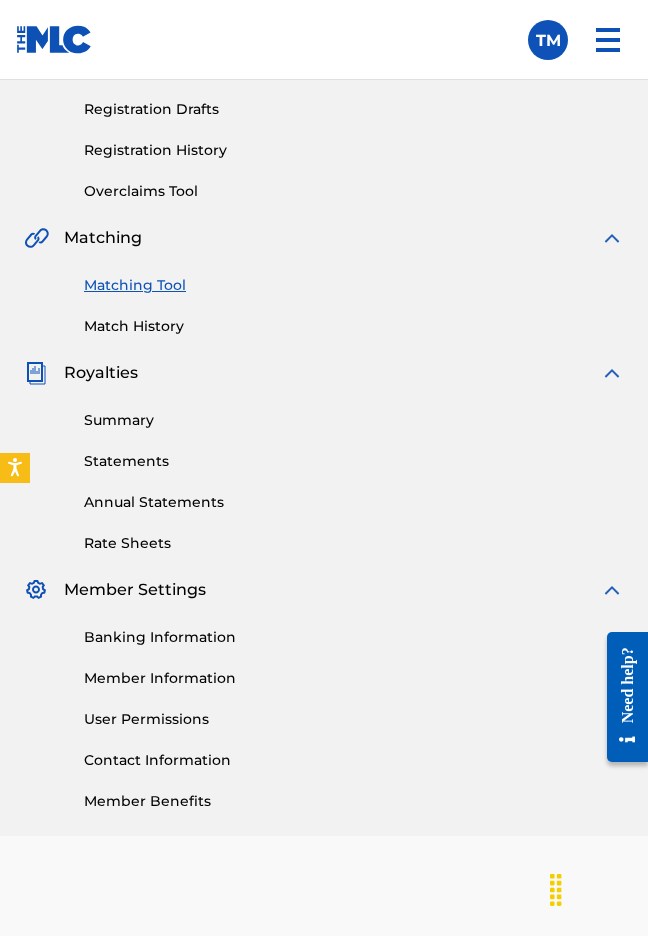 scroll, scrollTop: 249, scrollLeft: 0, axis: vertical 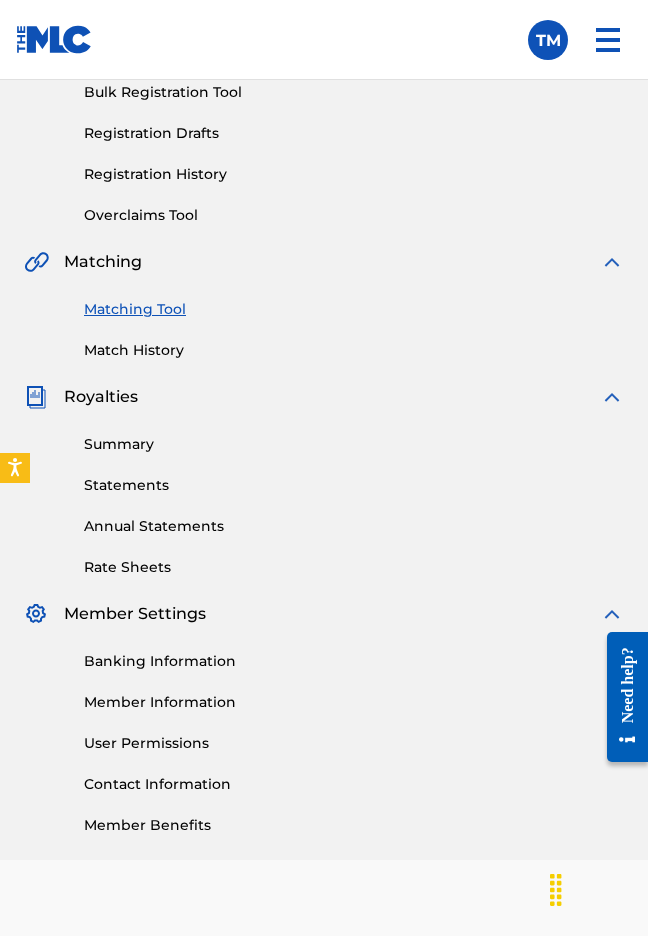 click on "Match History" at bounding box center [354, 350] 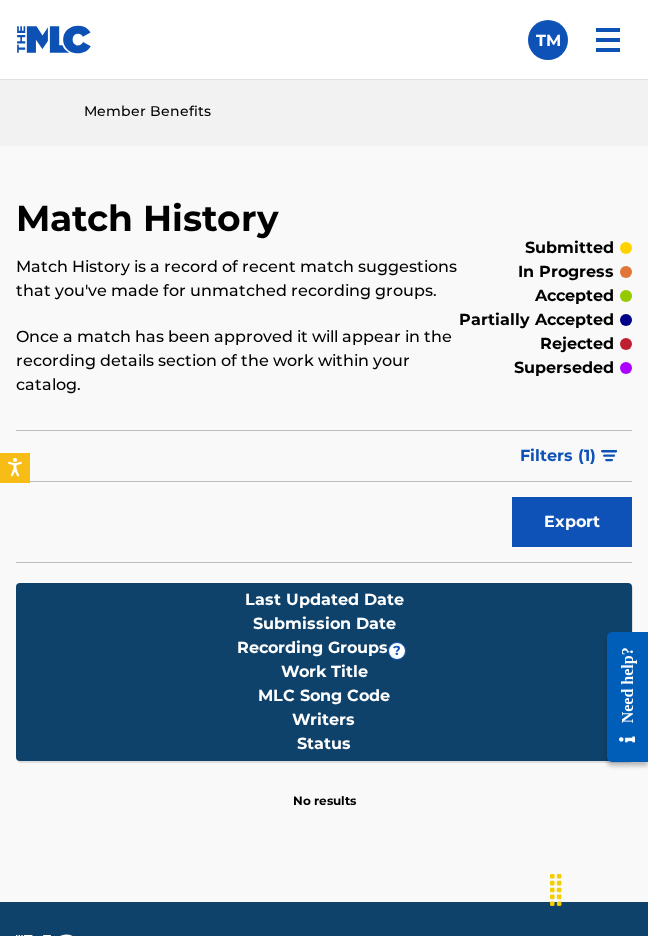 scroll, scrollTop: 956, scrollLeft: 0, axis: vertical 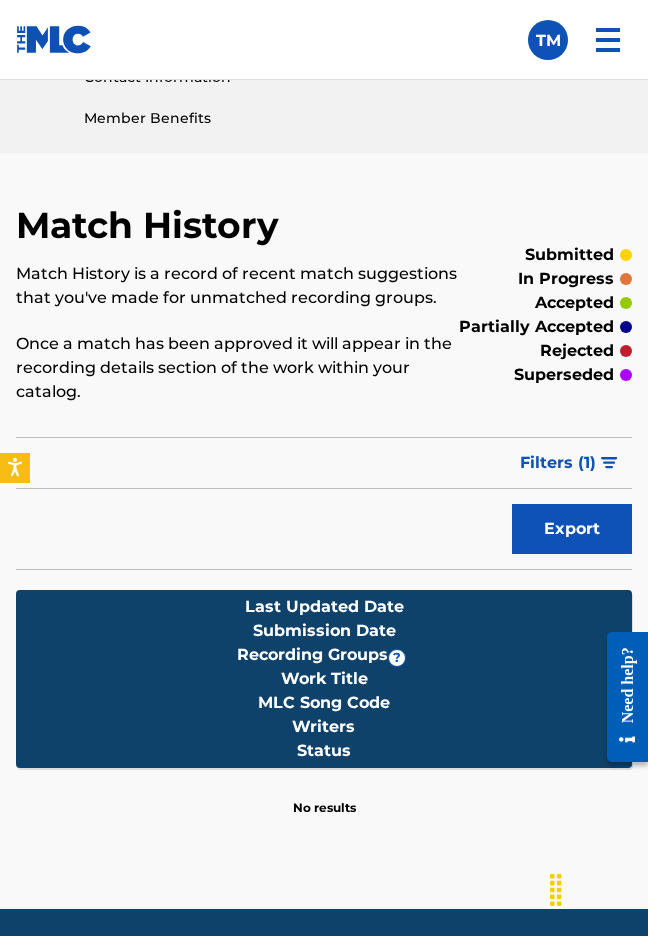 click on "Filters ( 1 )" at bounding box center (558, 463) 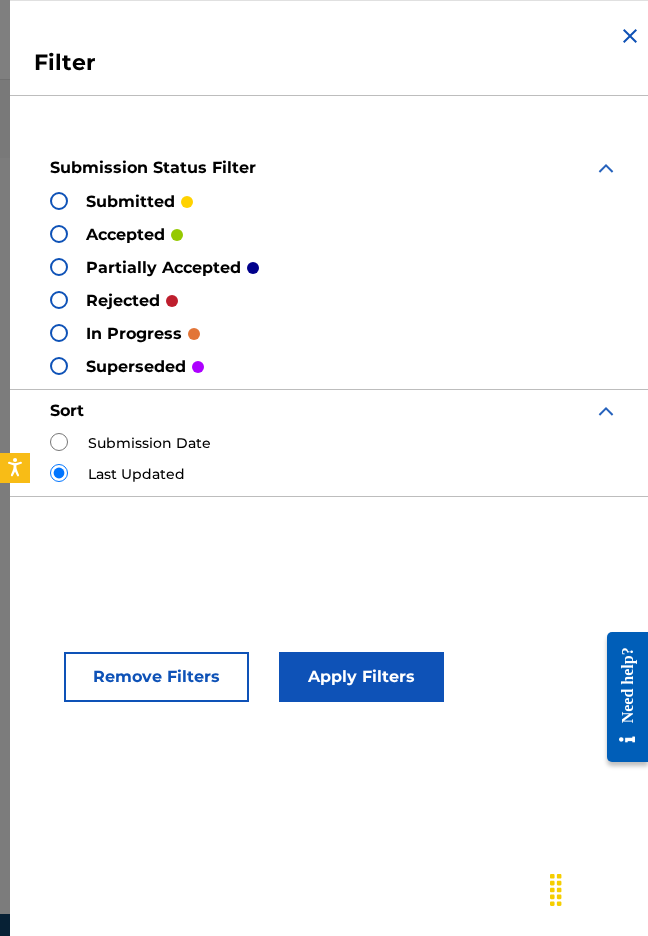 scroll, scrollTop: 855, scrollLeft: 0, axis: vertical 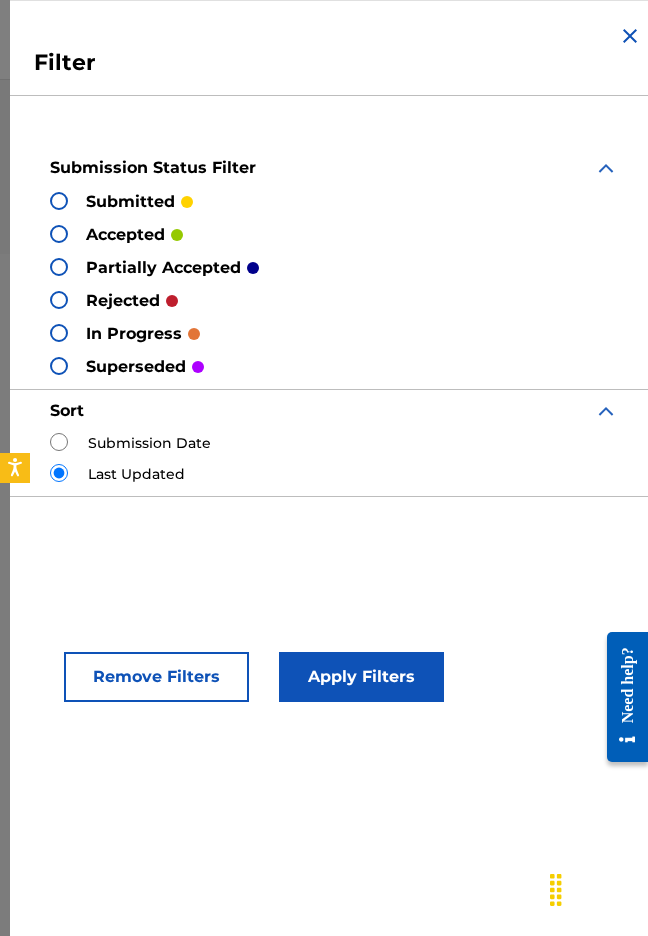 click at bounding box center (606, 168) 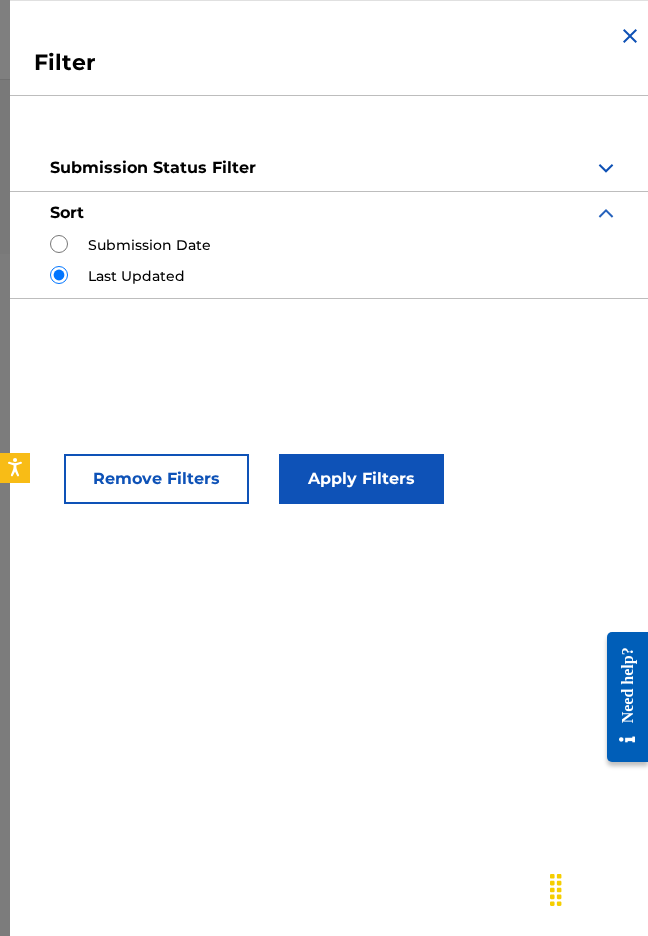 click at bounding box center (606, 213) 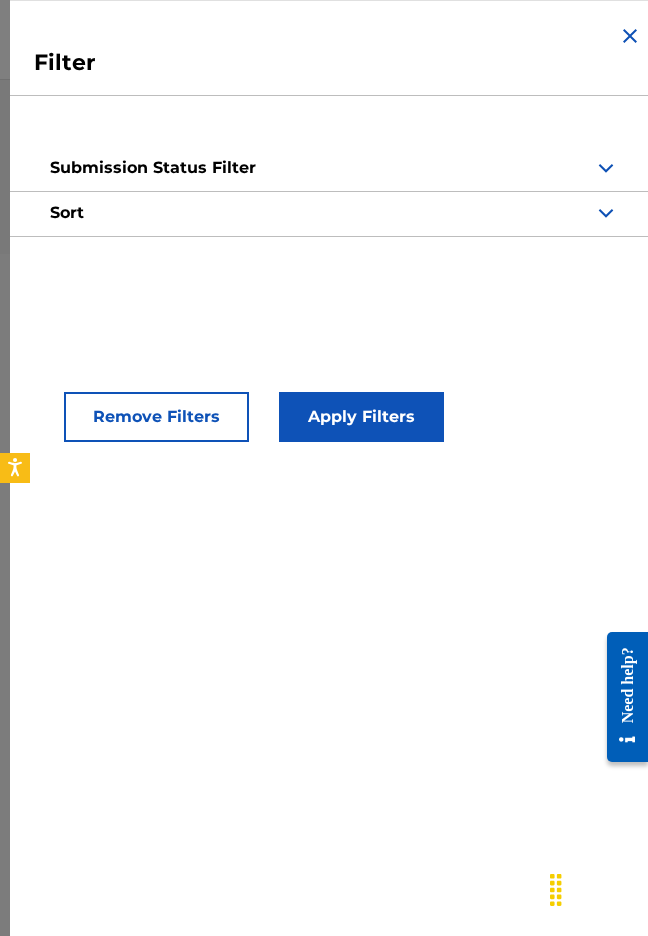 click at bounding box center [606, 213] 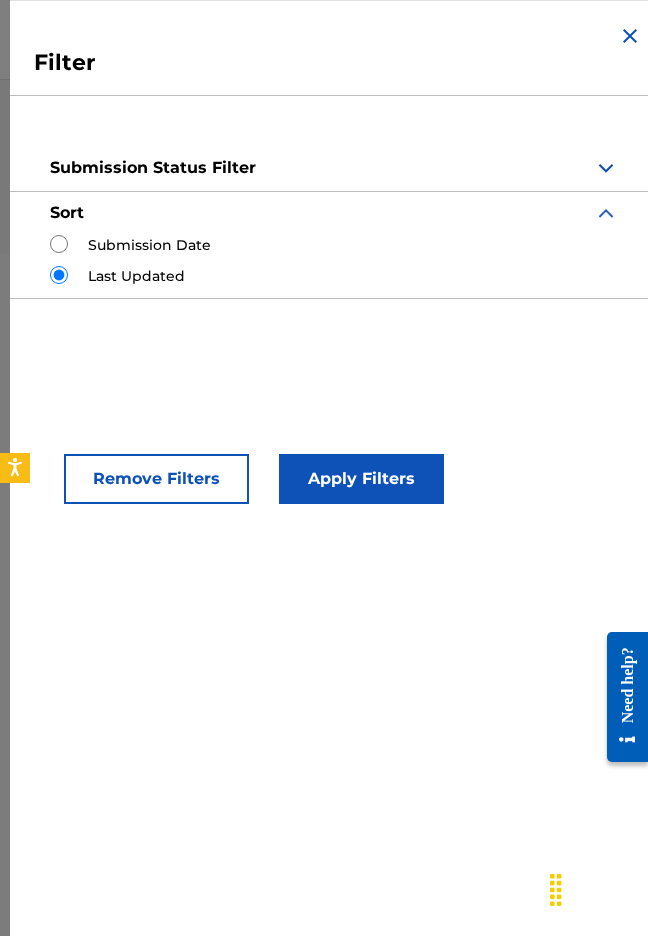 click at bounding box center (606, 168) 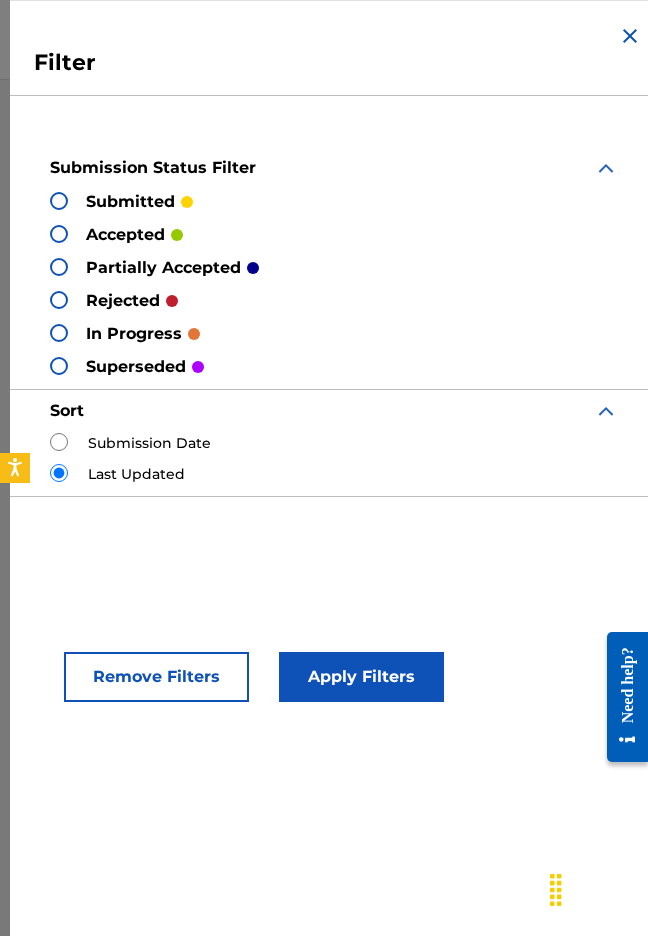 scroll, scrollTop: 0, scrollLeft: 0, axis: both 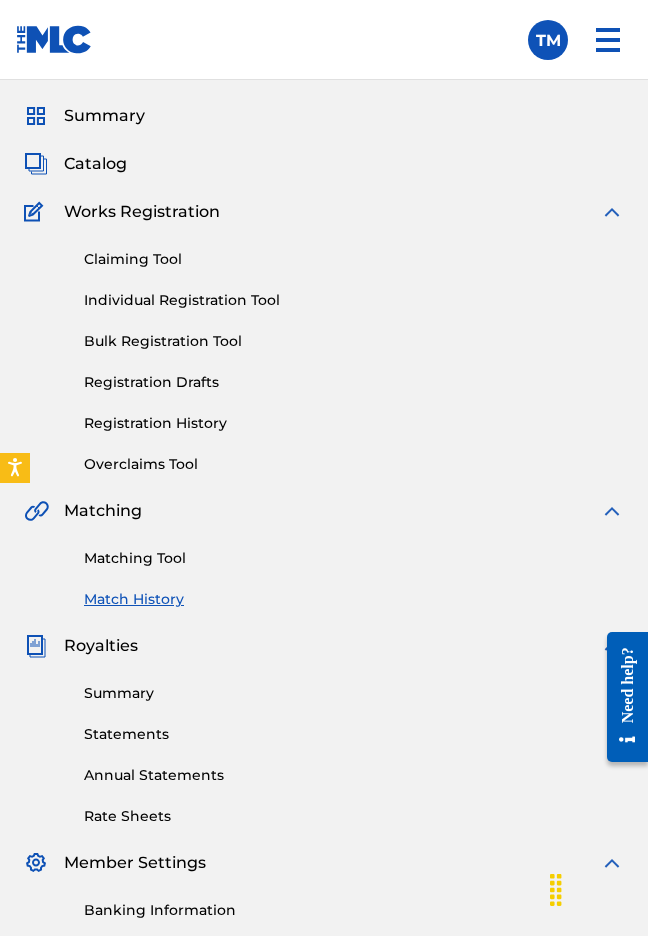 click on "Catalog" at bounding box center (95, 164) 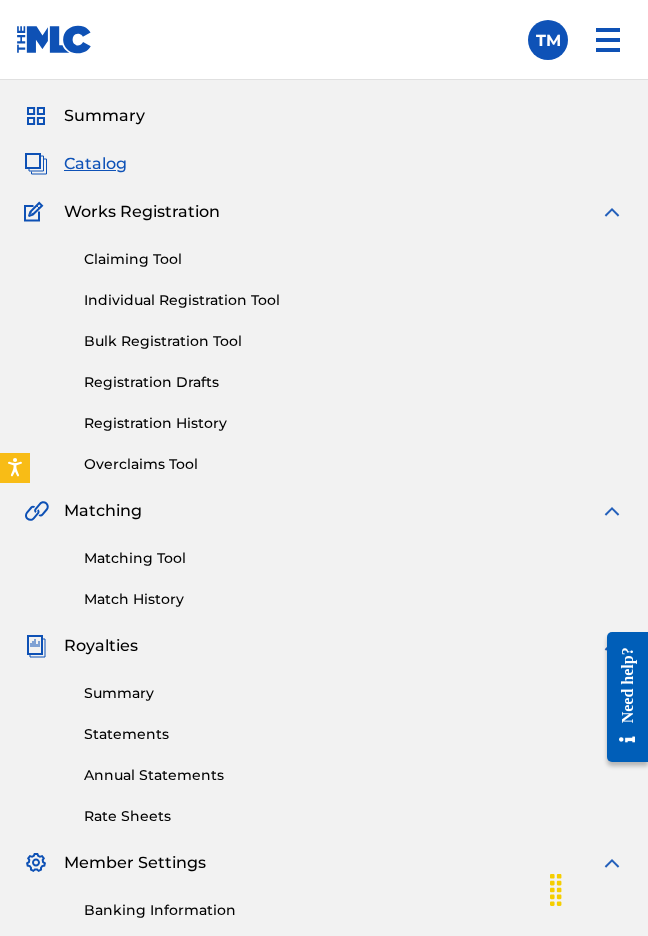 click on "Summary" at bounding box center (104, 116) 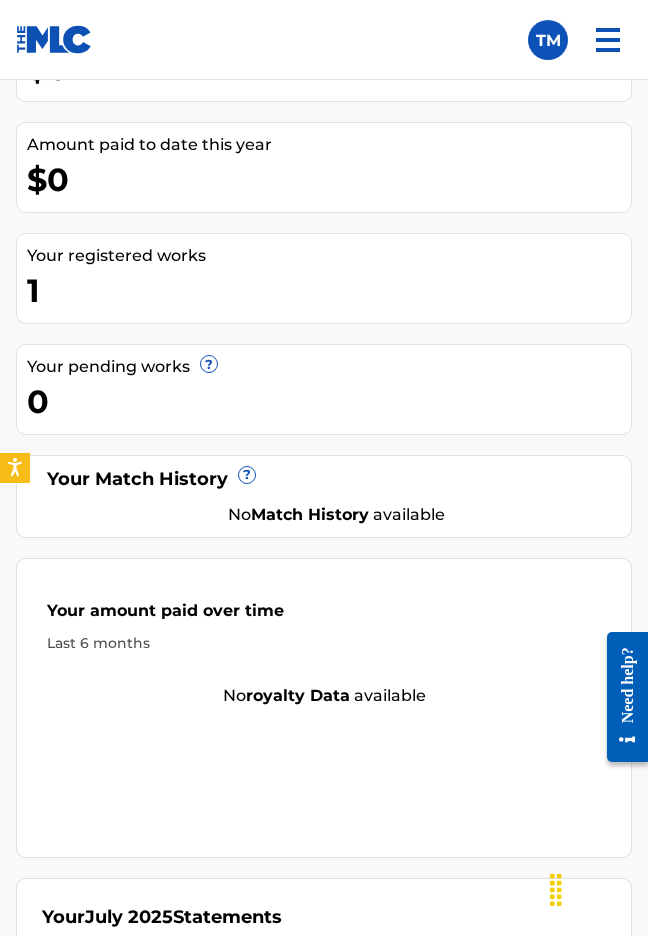 scroll, scrollTop: 1290, scrollLeft: 0, axis: vertical 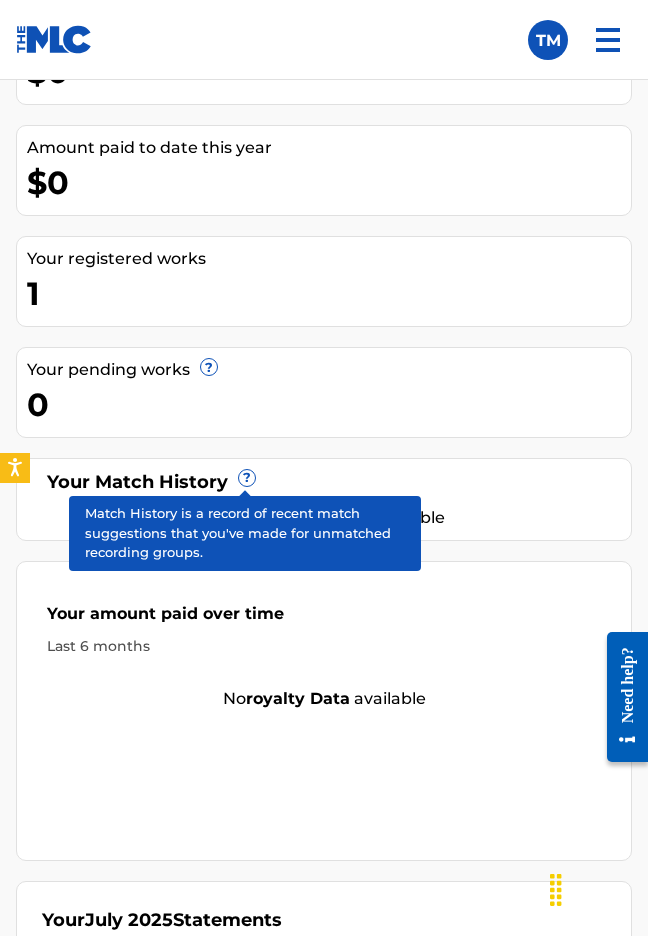 click on "?" at bounding box center (247, 478) 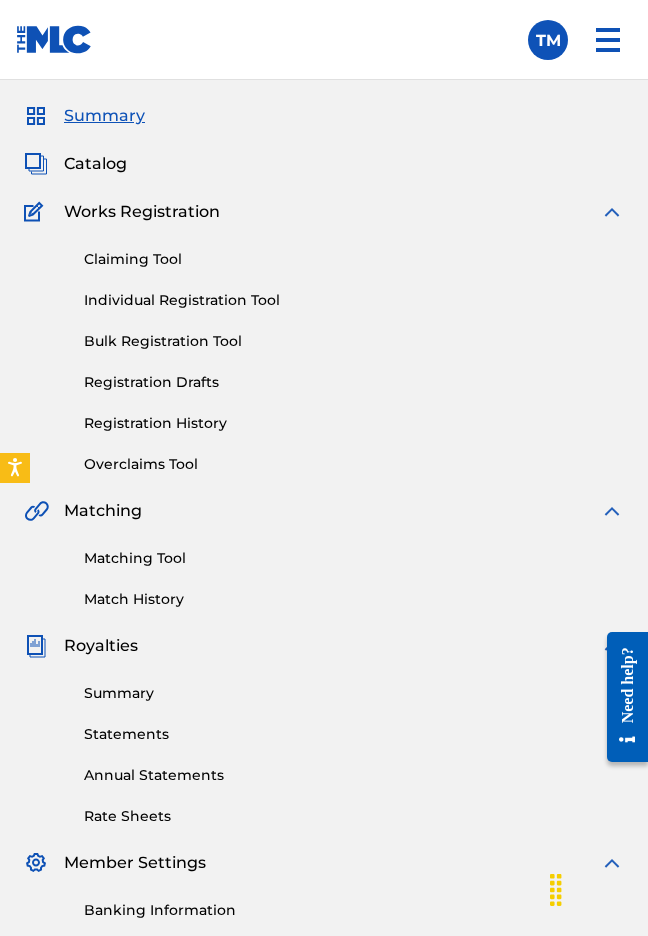scroll, scrollTop: 0, scrollLeft: 0, axis: both 